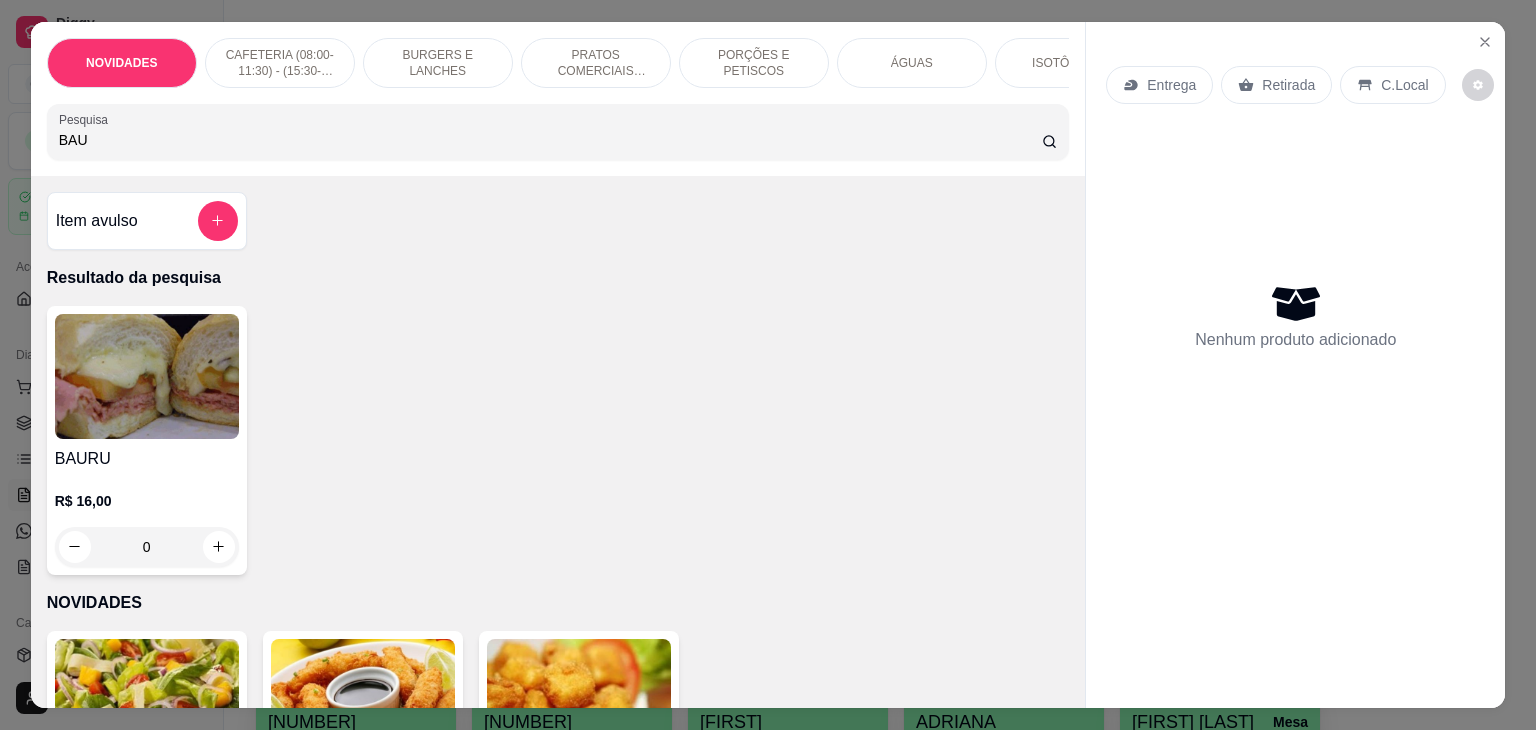 scroll, scrollTop: 0, scrollLeft: 0, axis: both 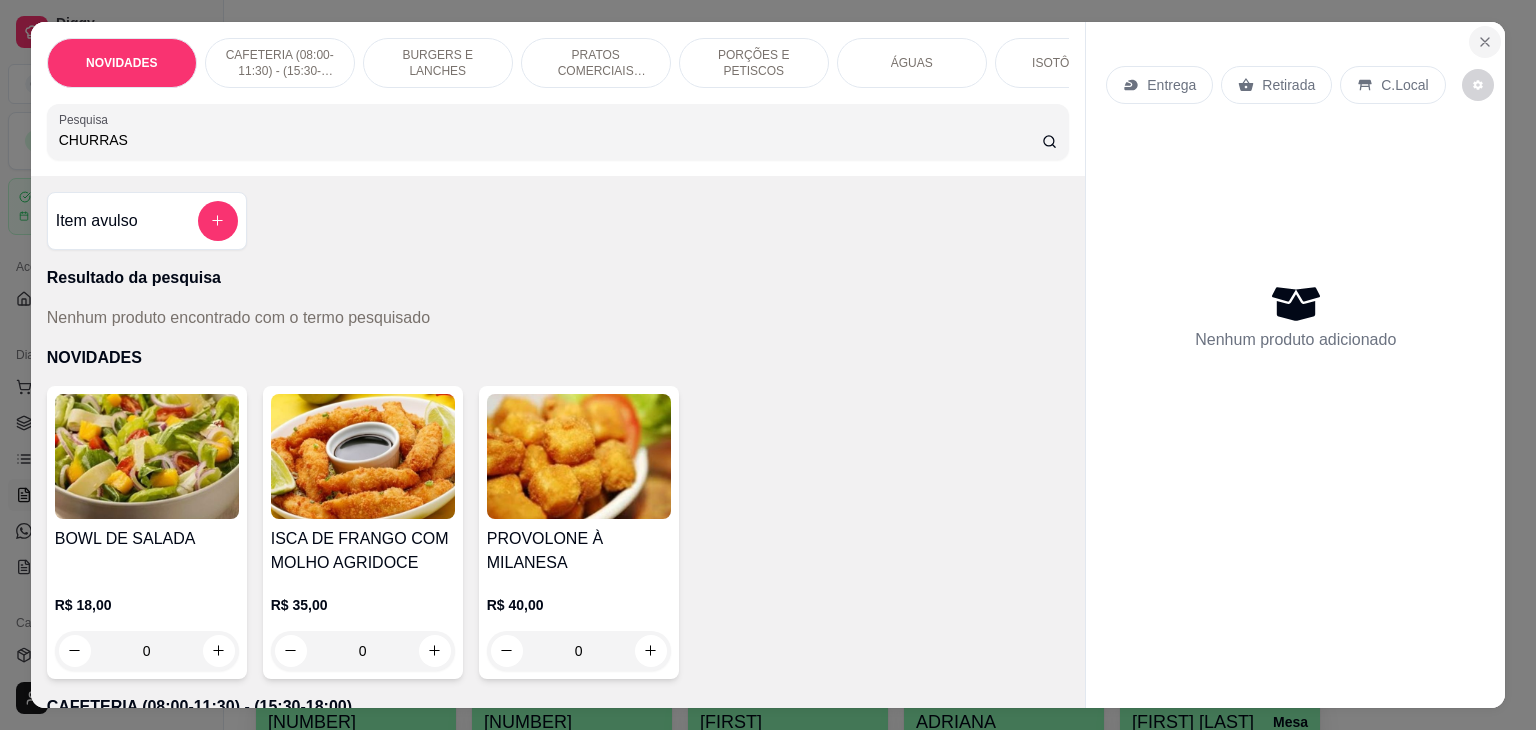 type on "CHURRAS" 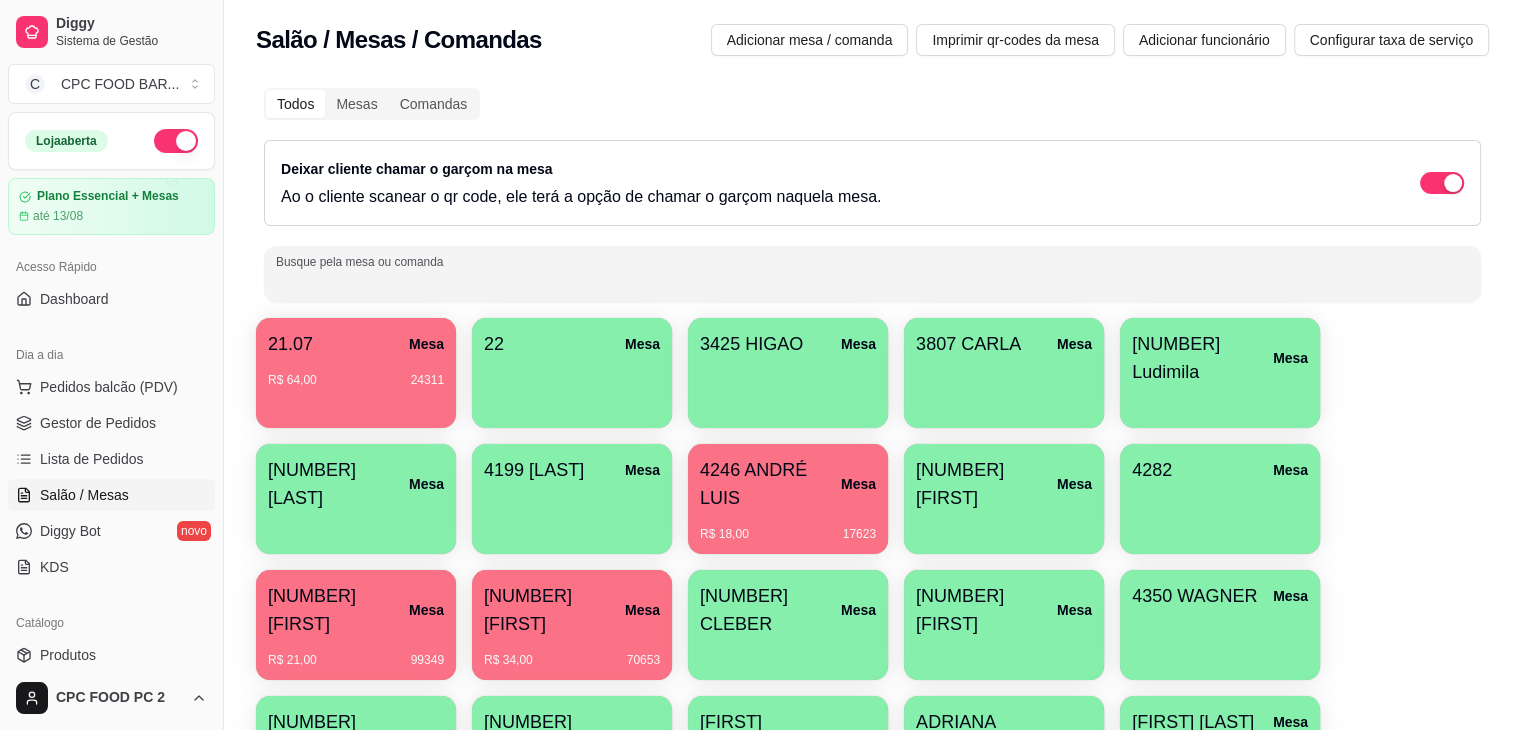 click on "Busque pela mesa ou comanda" at bounding box center (872, 282) 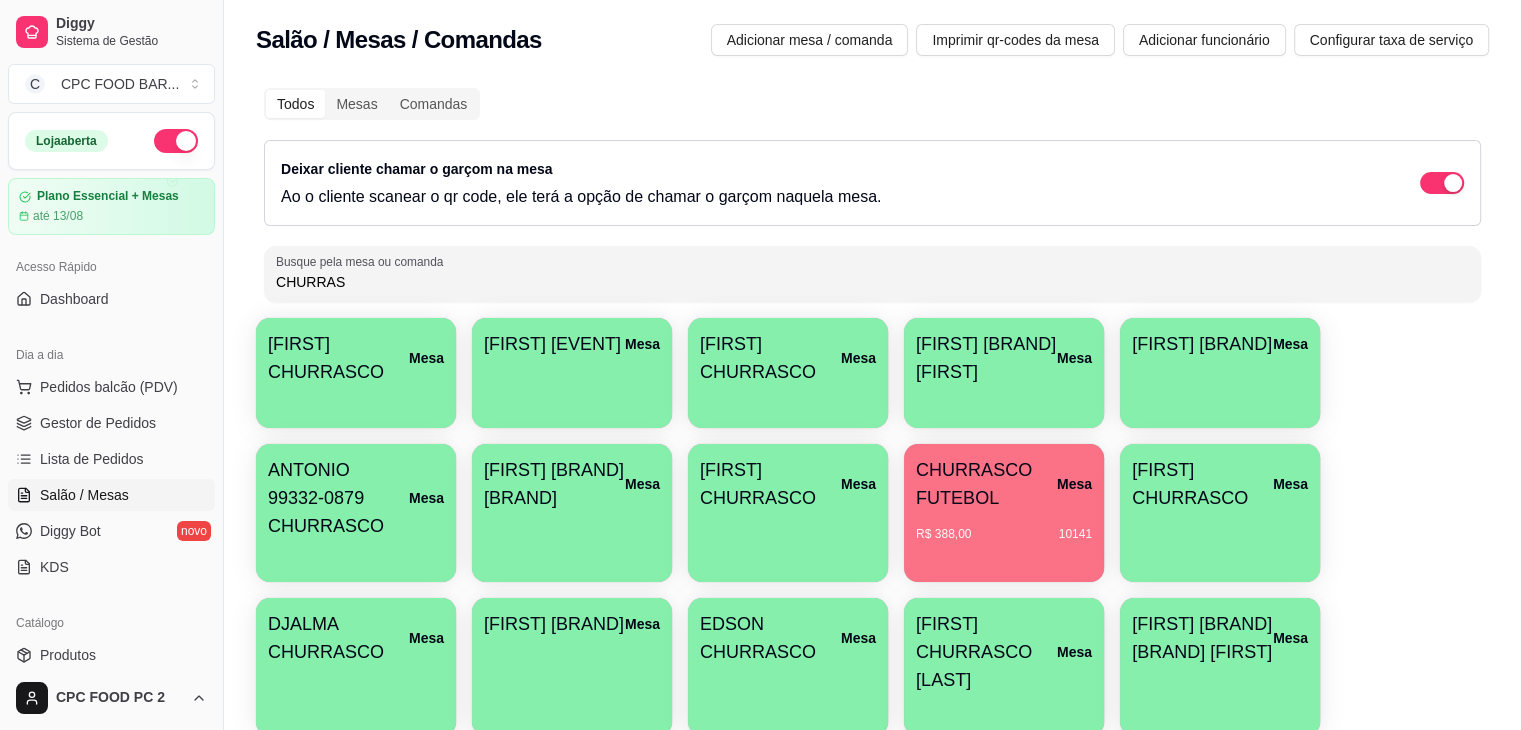 type on "CHURRAS" 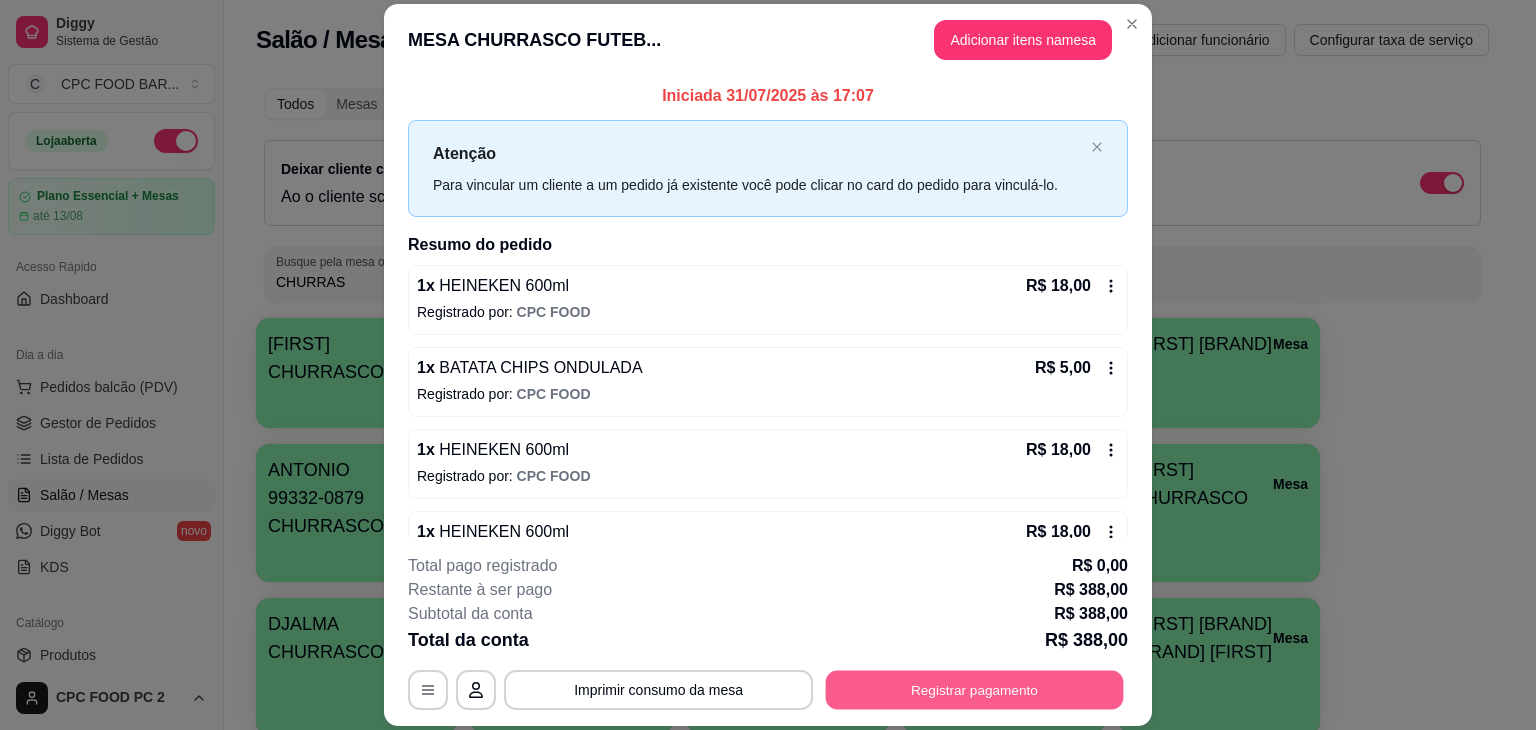 click on "Registrar pagamento" at bounding box center [975, 690] 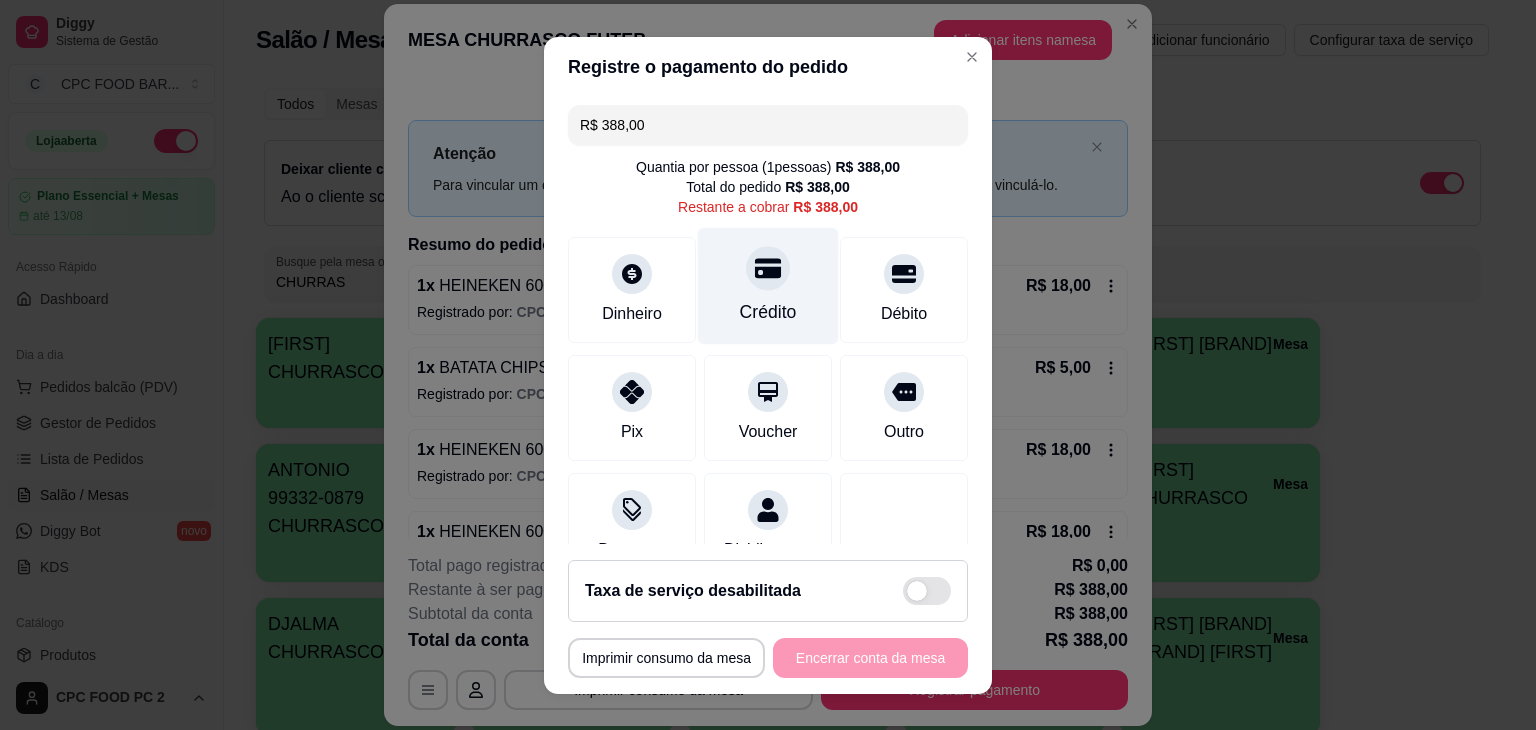 click on "Crédito" at bounding box center (768, 285) 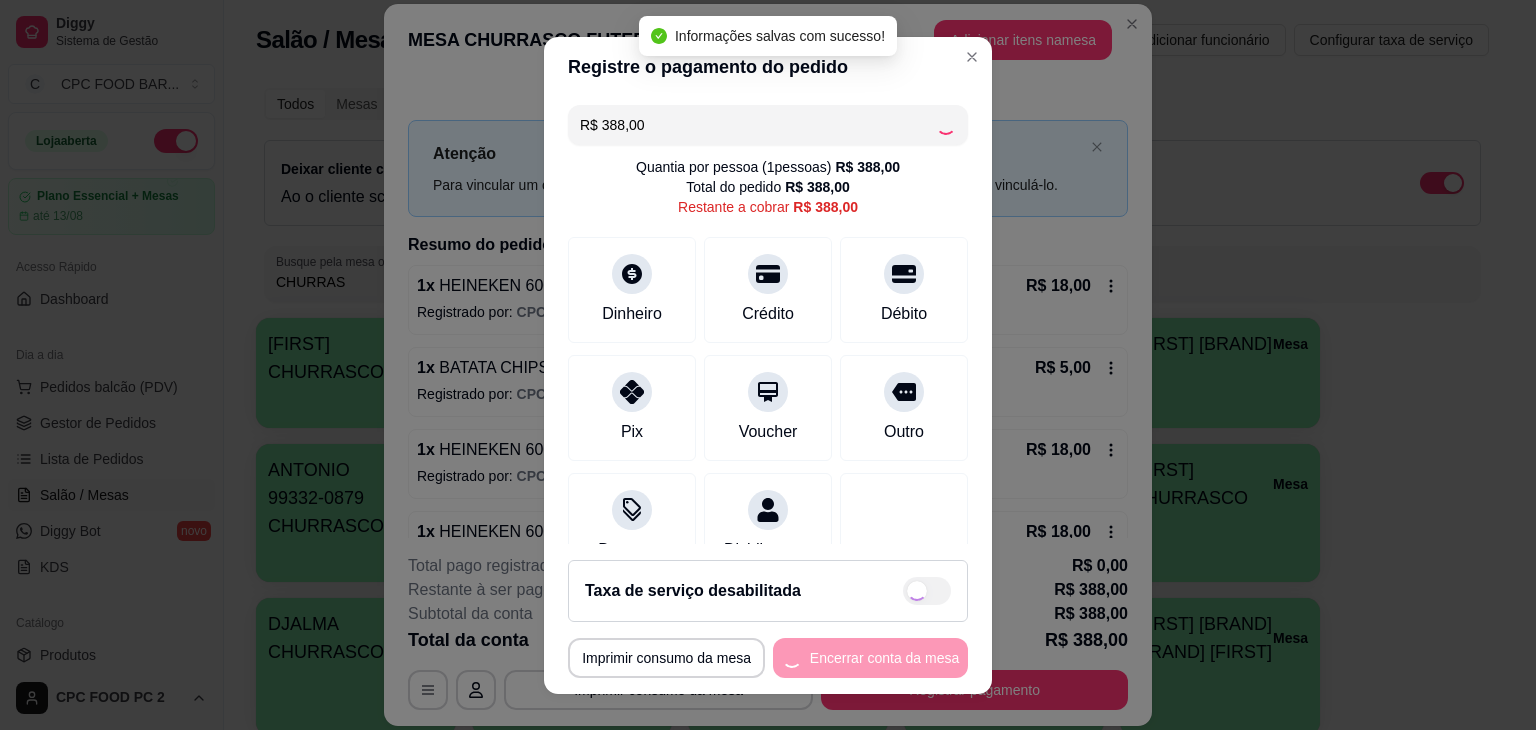 type on "R$ 0,00" 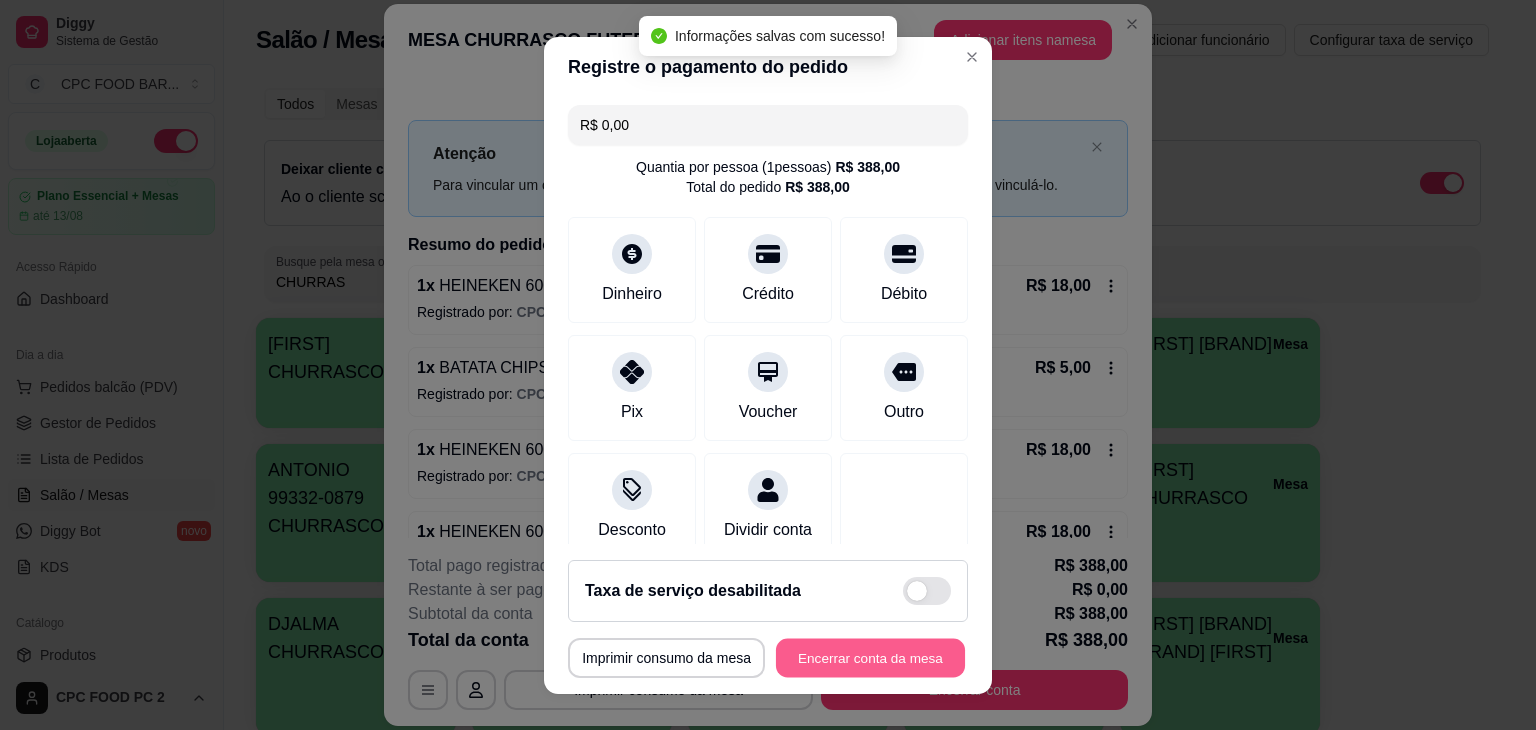 click on "Encerrar conta da mesa" at bounding box center (870, 657) 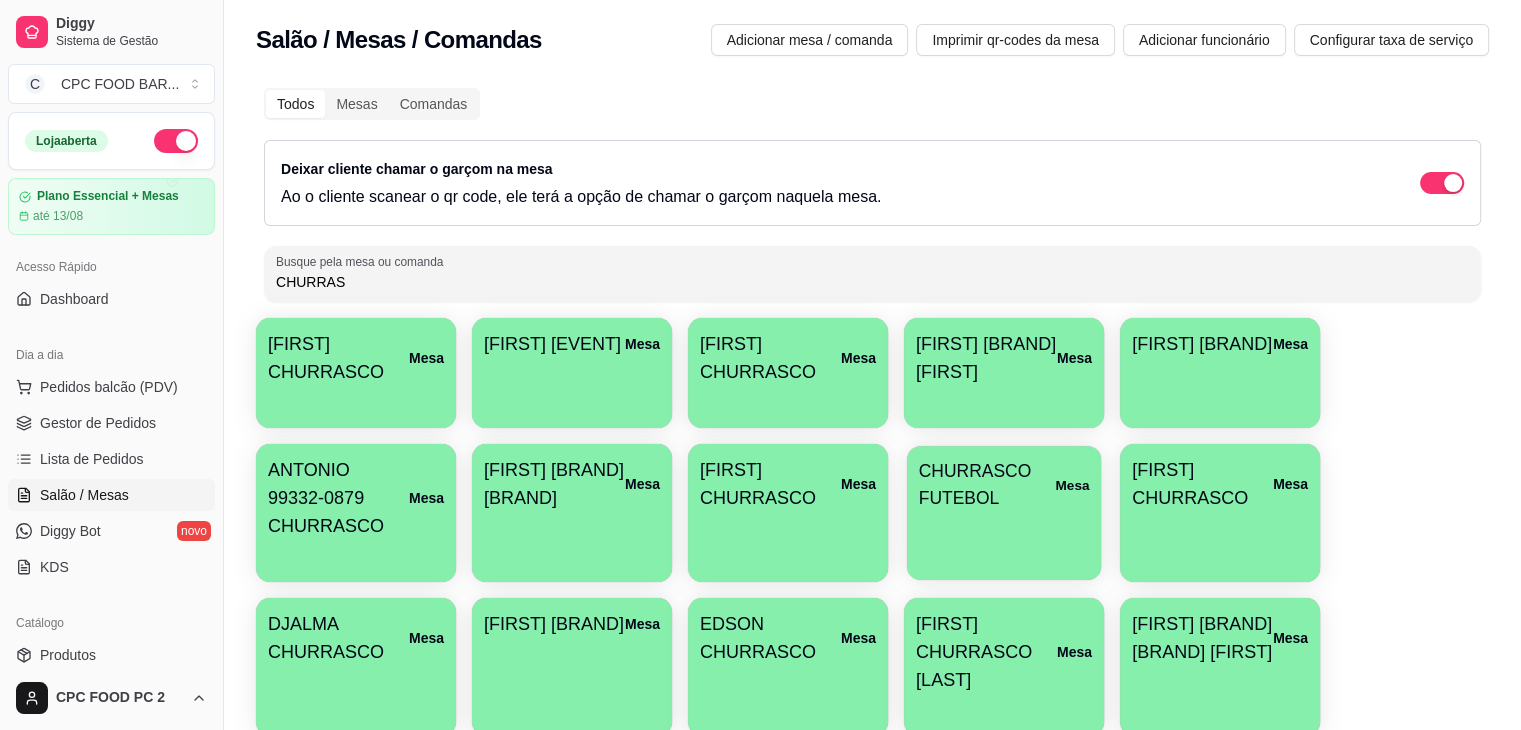 click on "CHURRASCO FUTEBOL" at bounding box center [987, 485] 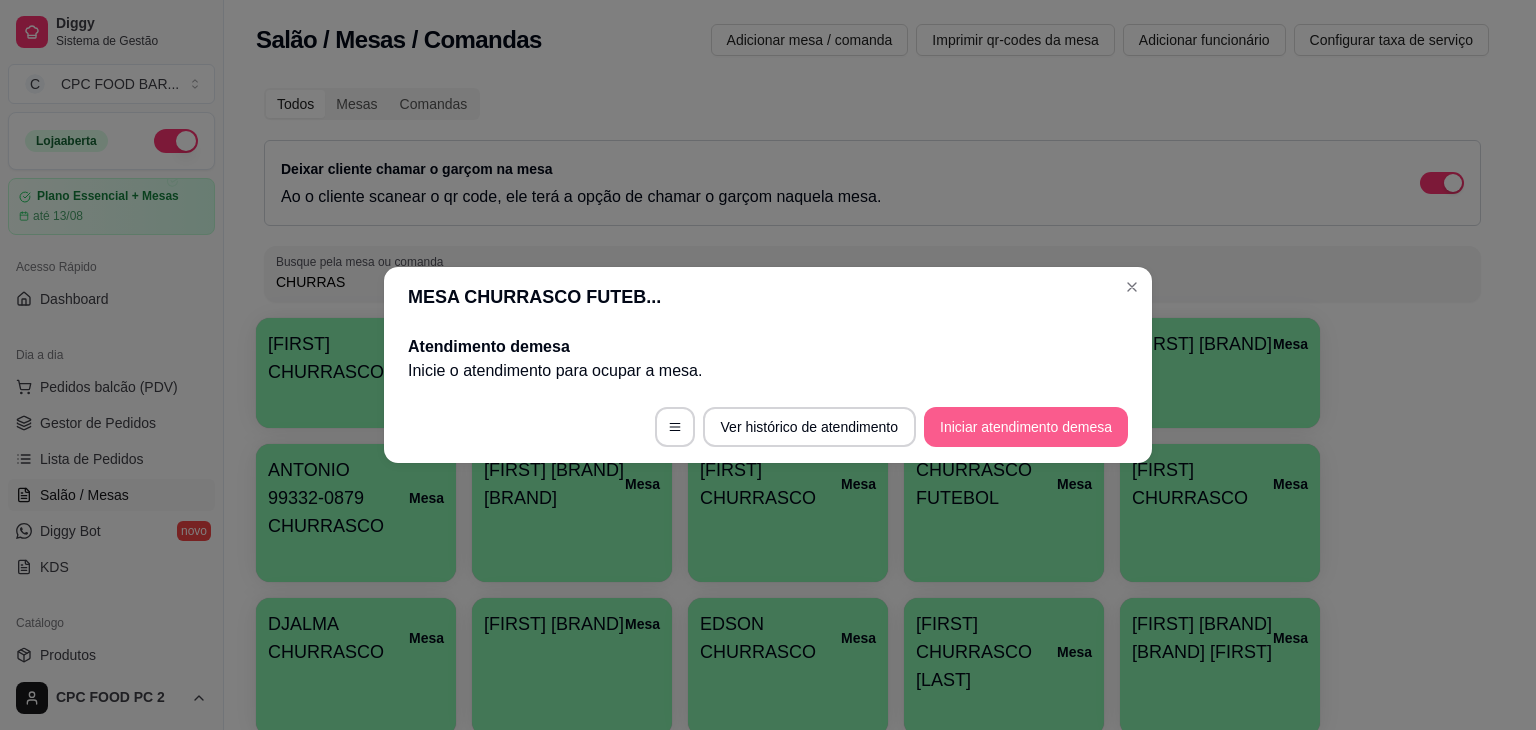click on "Iniciar atendimento de  mesa" at bounding box center [1026, 427] 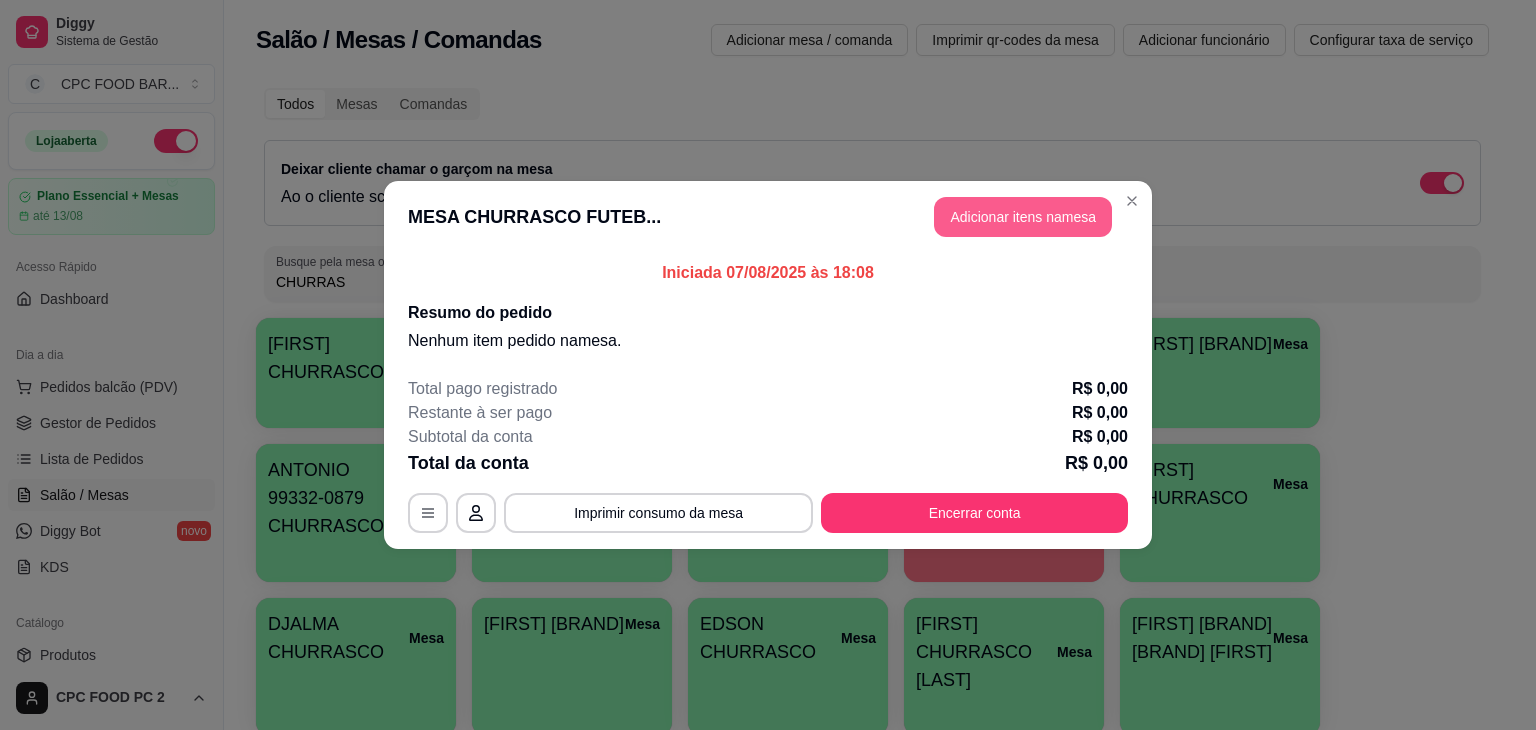 click on "Adicionar itens na  mesa" at bounding box center [1023, 217] 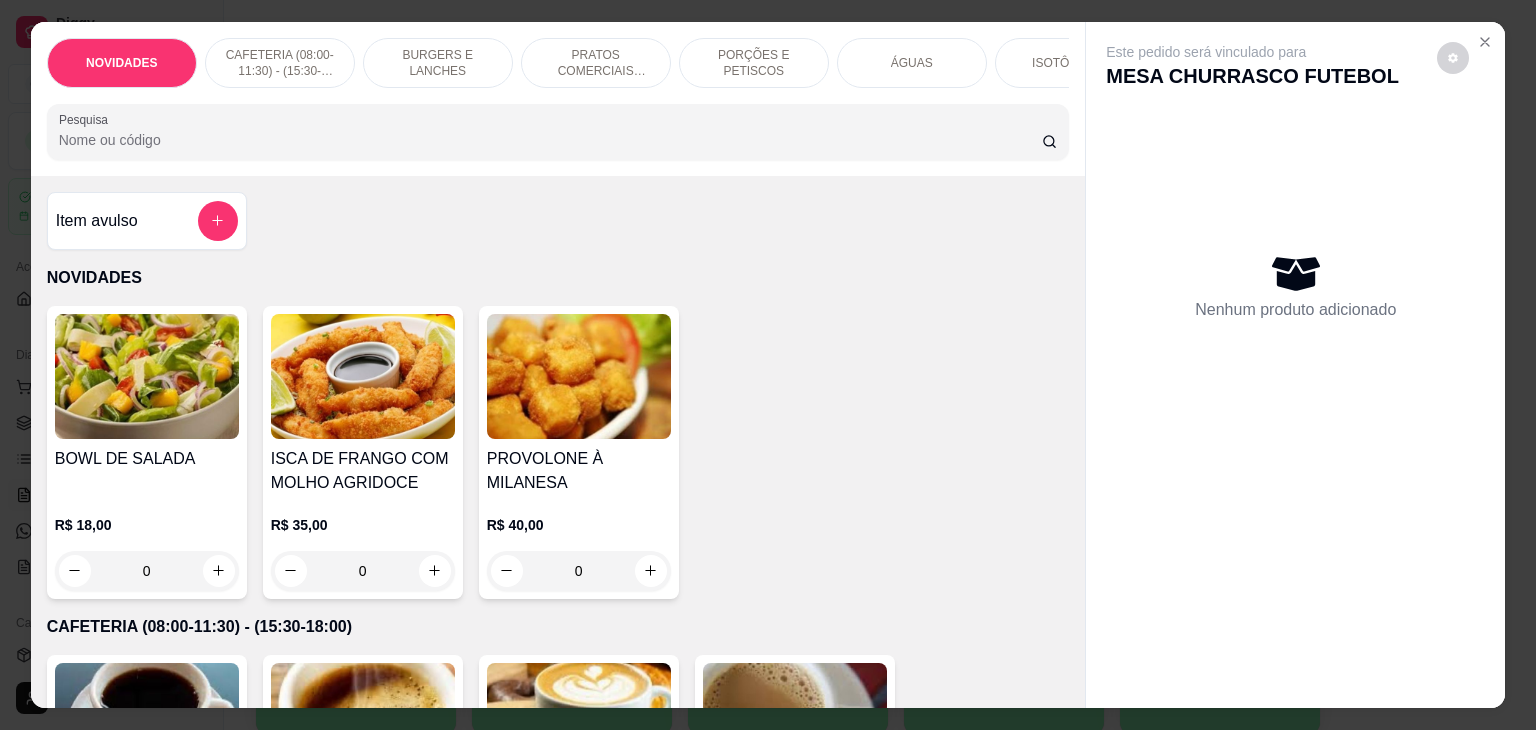click on "Pesquisa" at bounding box center (550, 140) 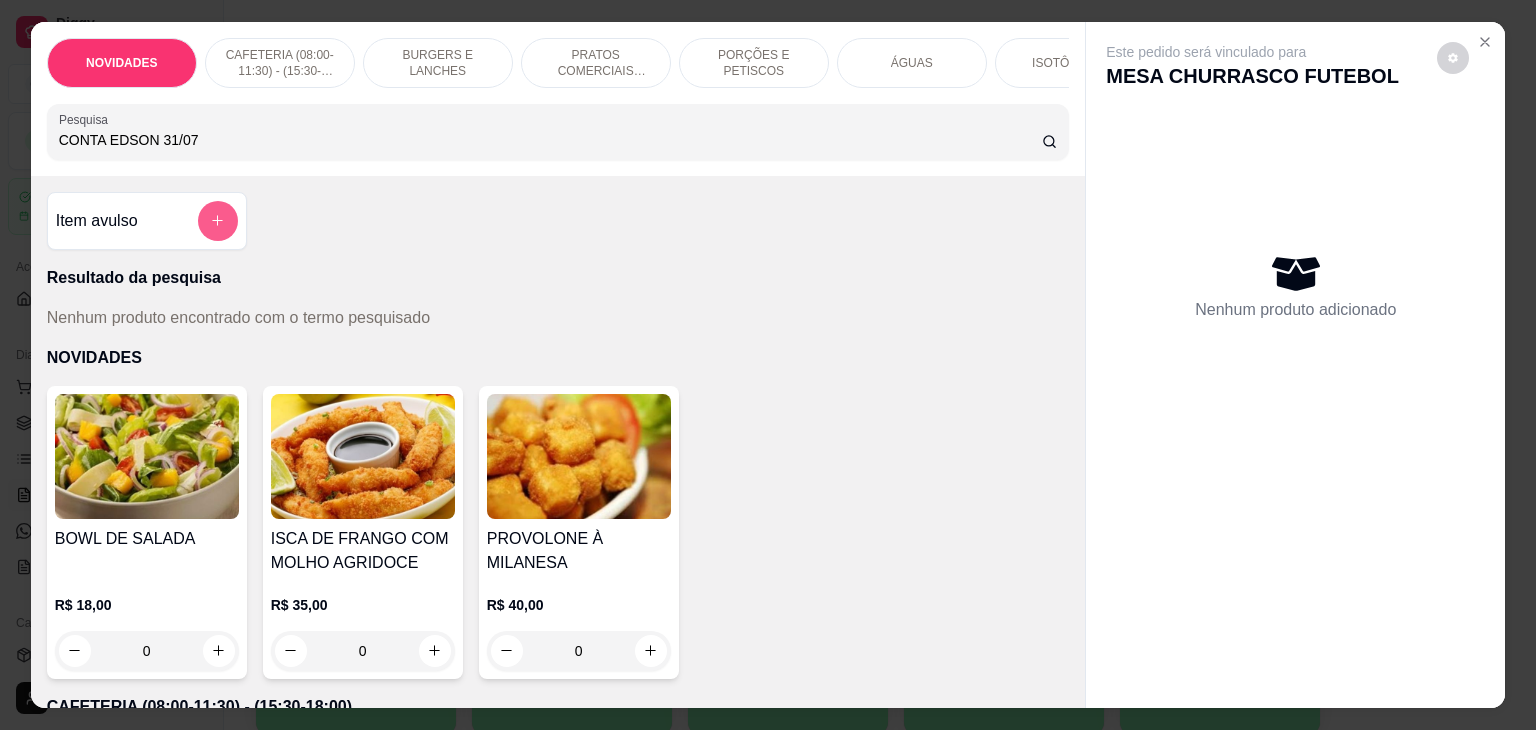 type on "CONTA EDSON 31/07" 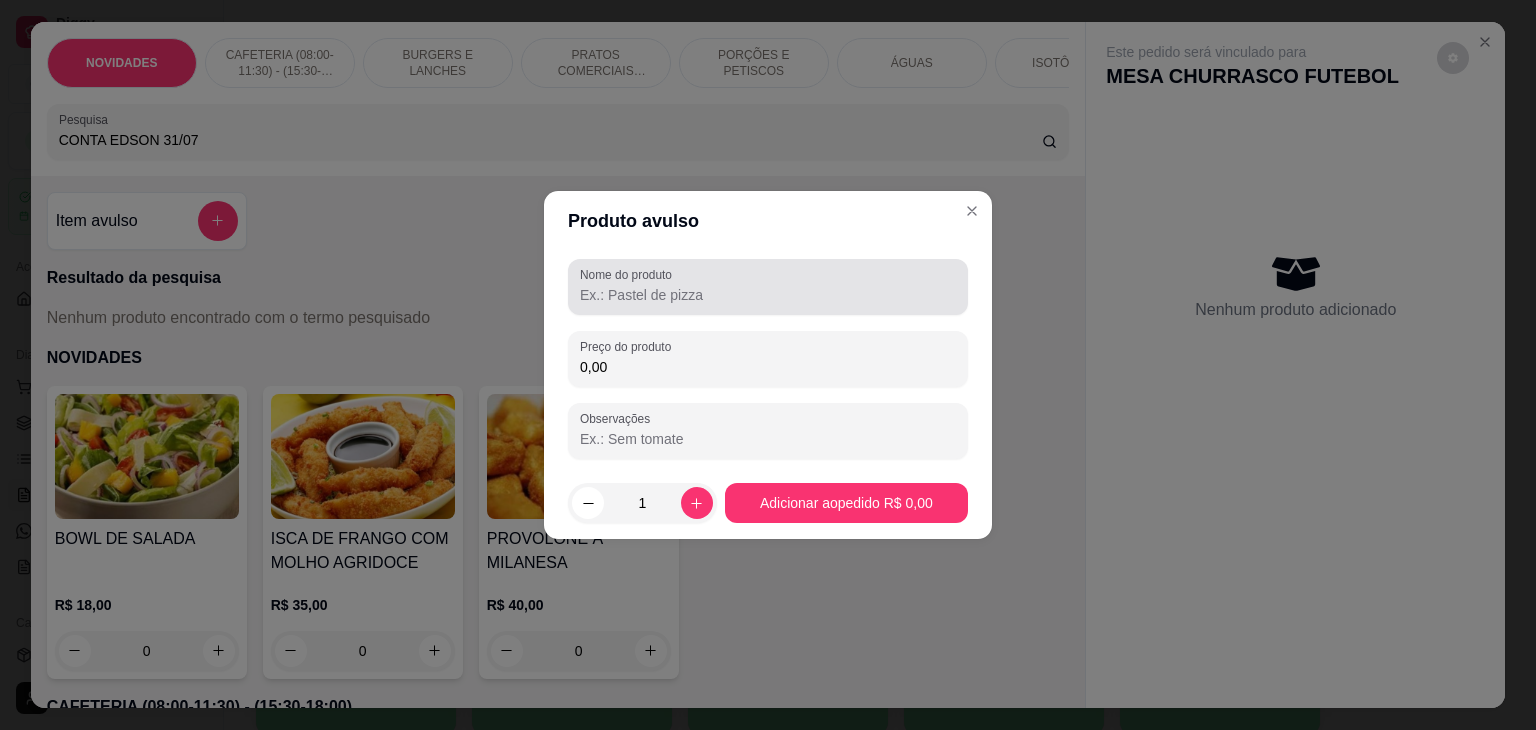 click on "Nome do produto" at bounding box center (768, 295) 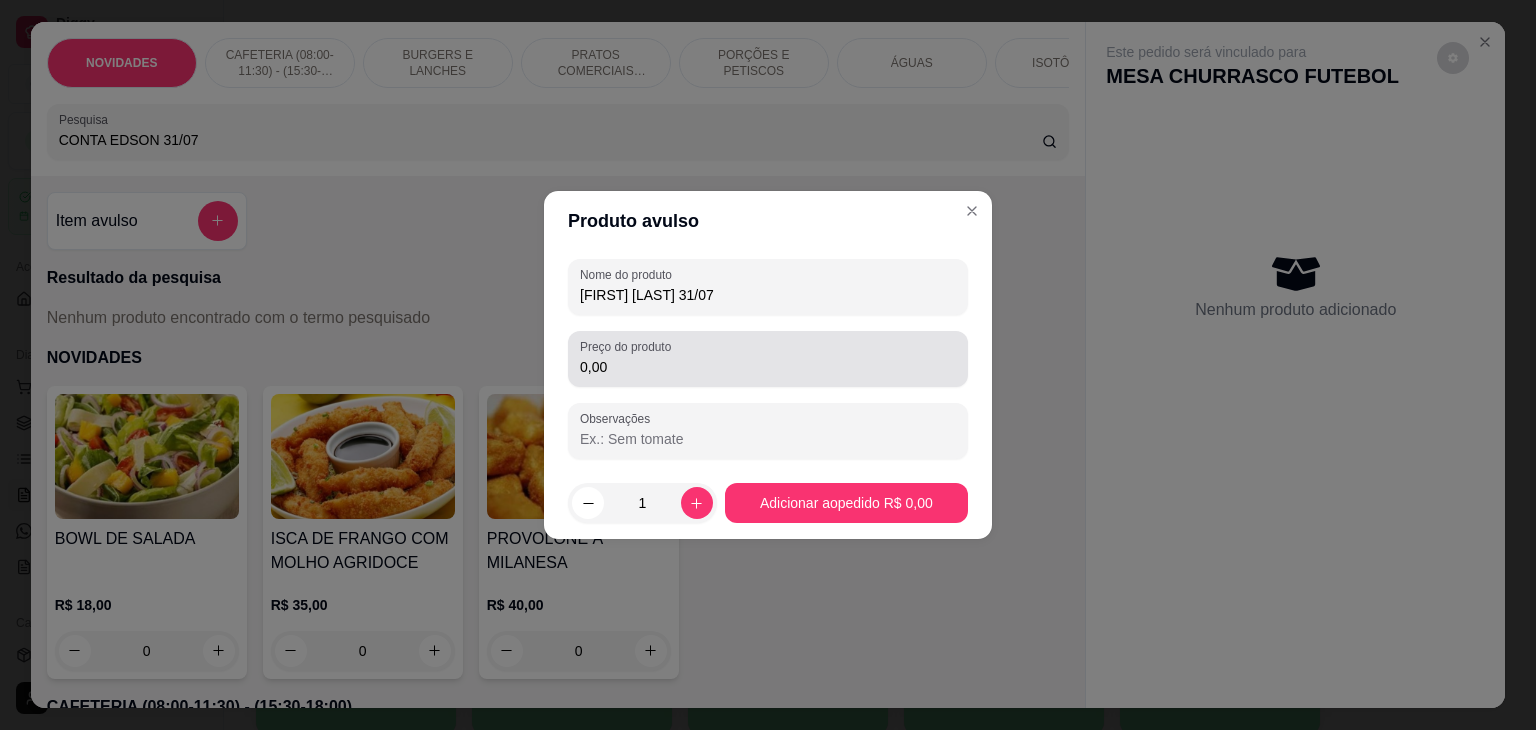type on "[FIRST] [LAST] 31/07" 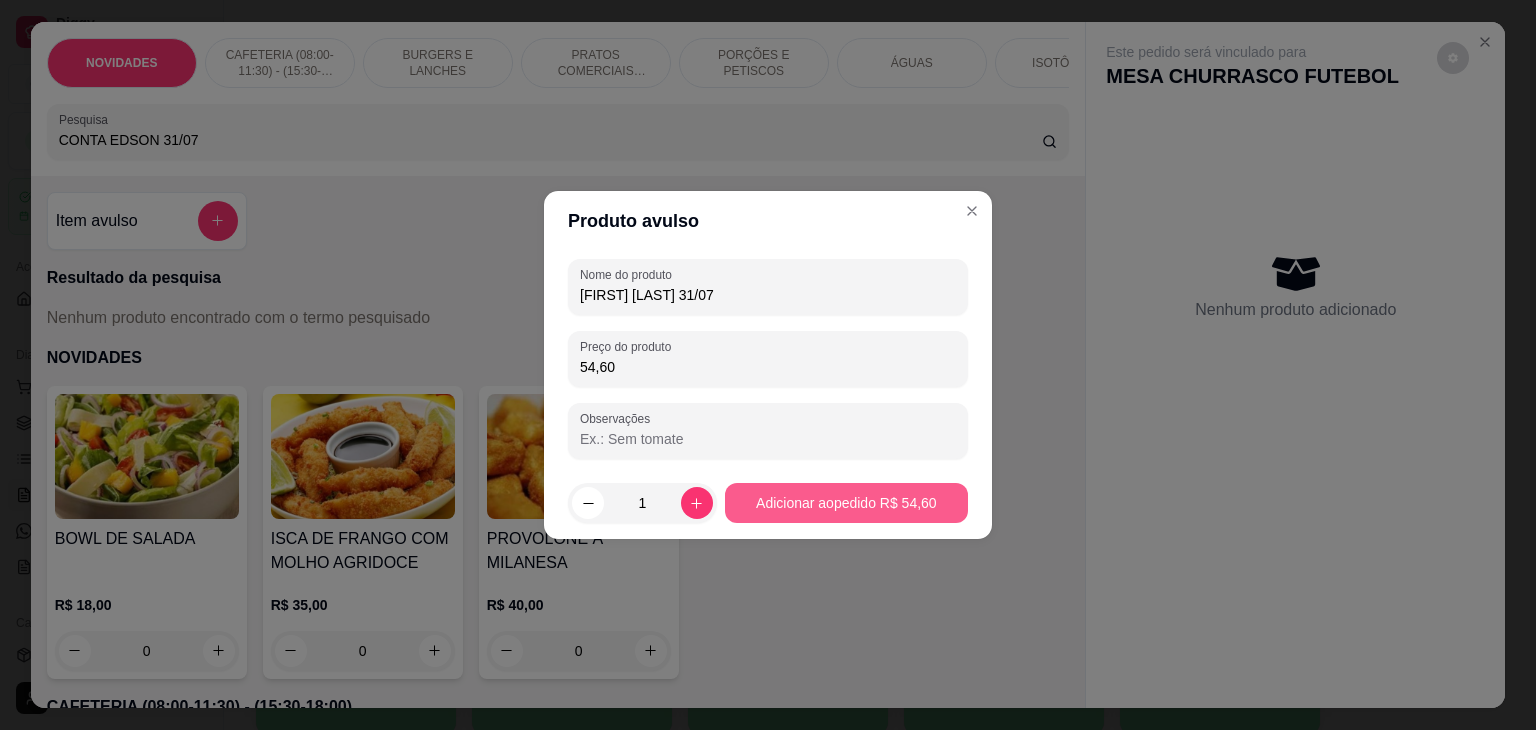 type on "54,60" 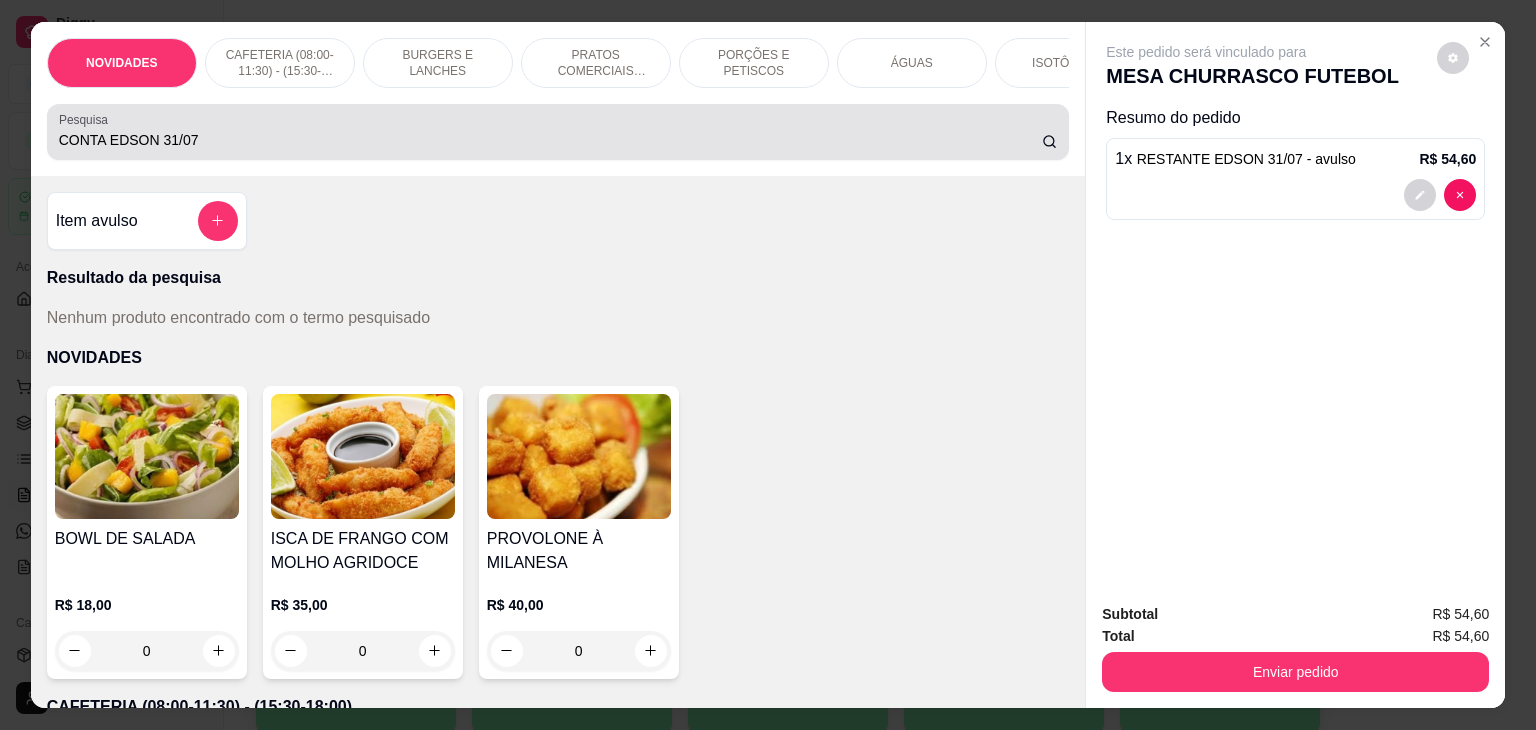 click on "CONTA EDSON 31/07" at bounding box center (550, 140) 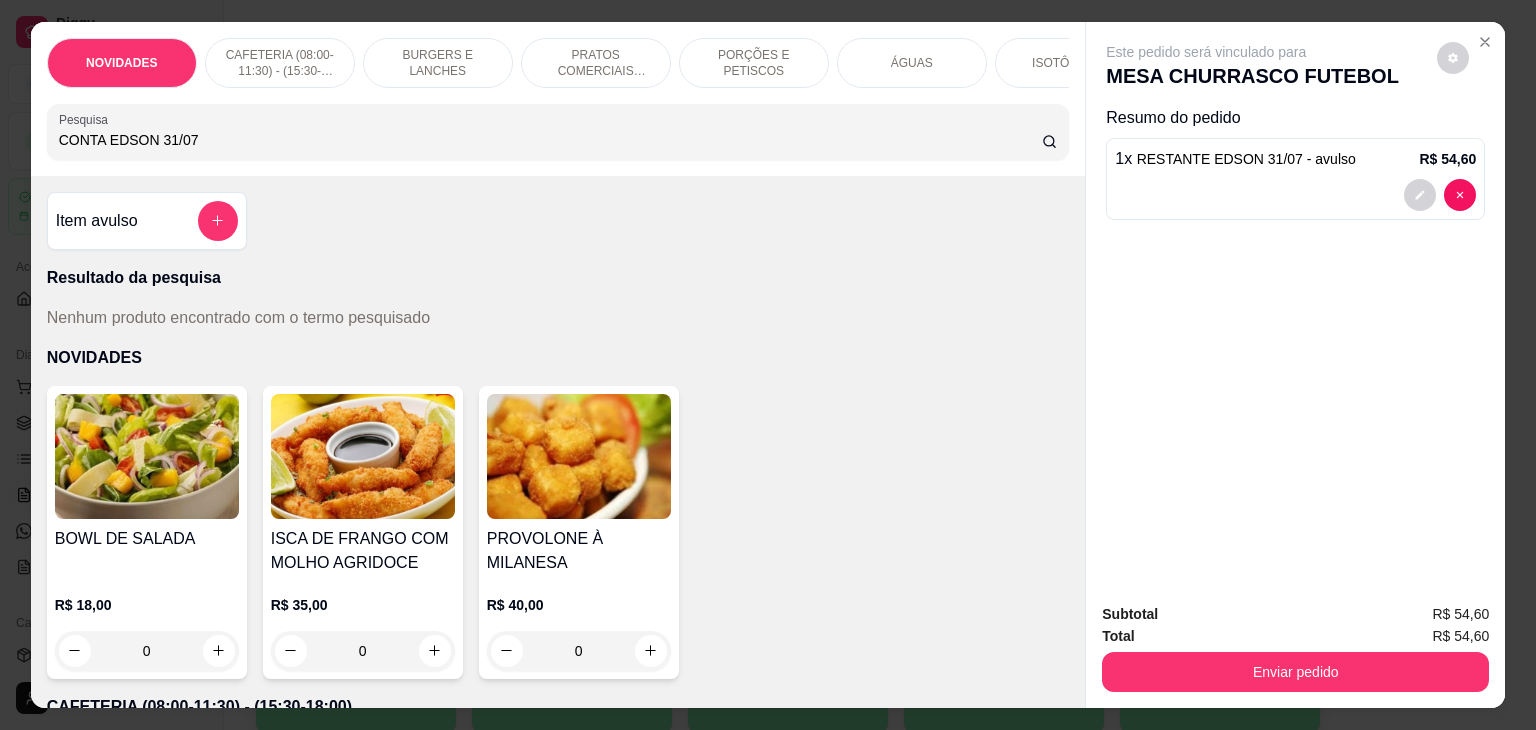 click on "CONTA EDSON 31/07" at bounding box center (550, 140) 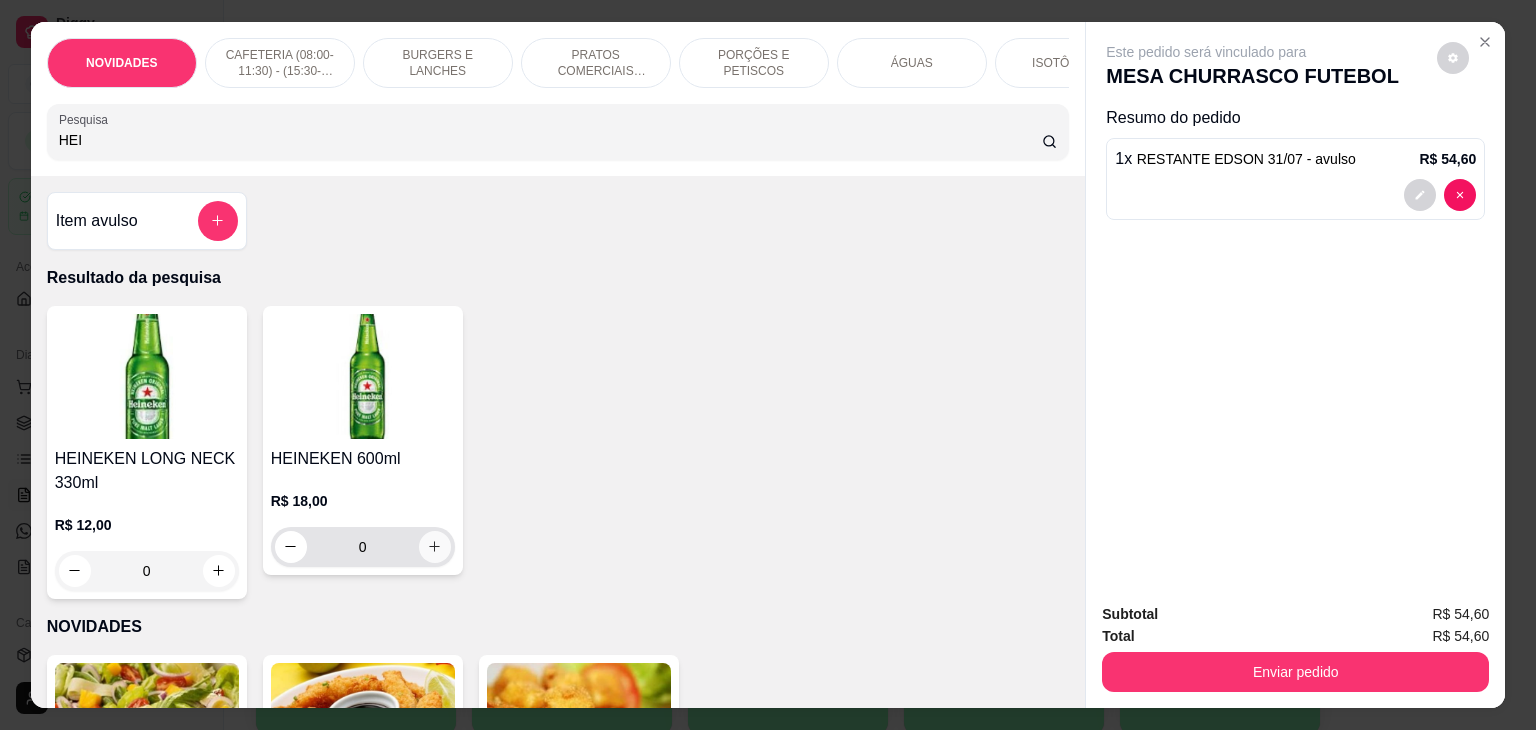 type on "HEI" 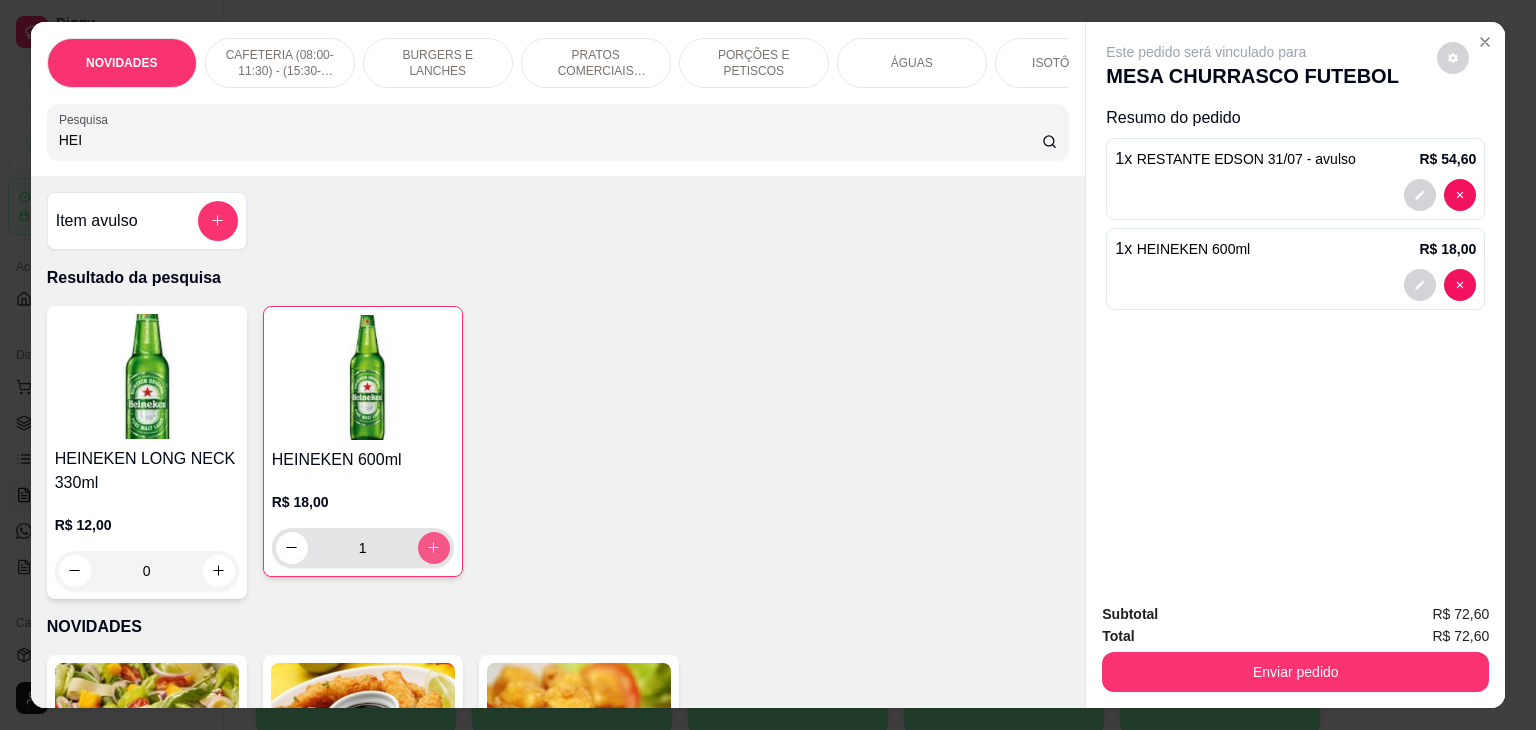 click 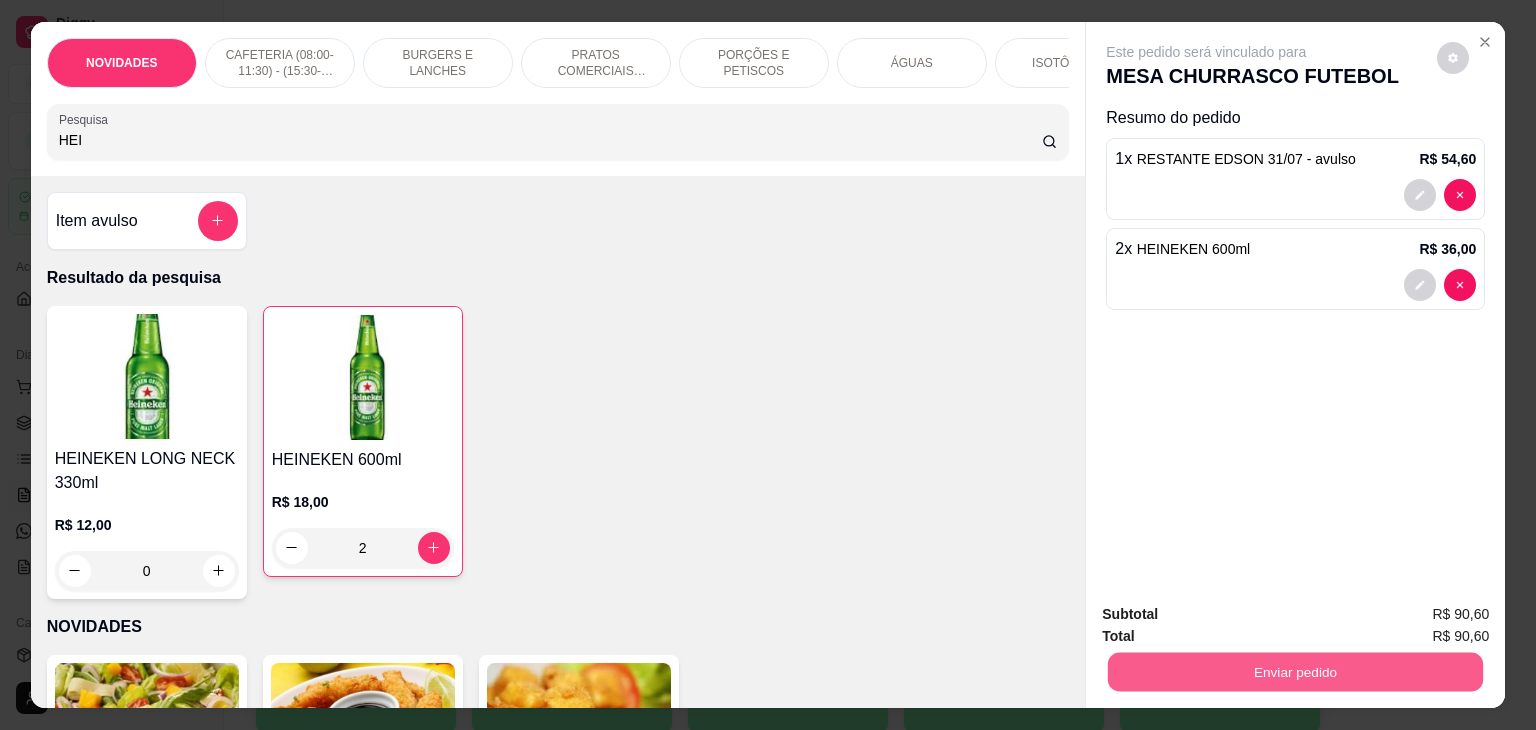 click on "Enviar pedido" at bounding box center (1295, 672) 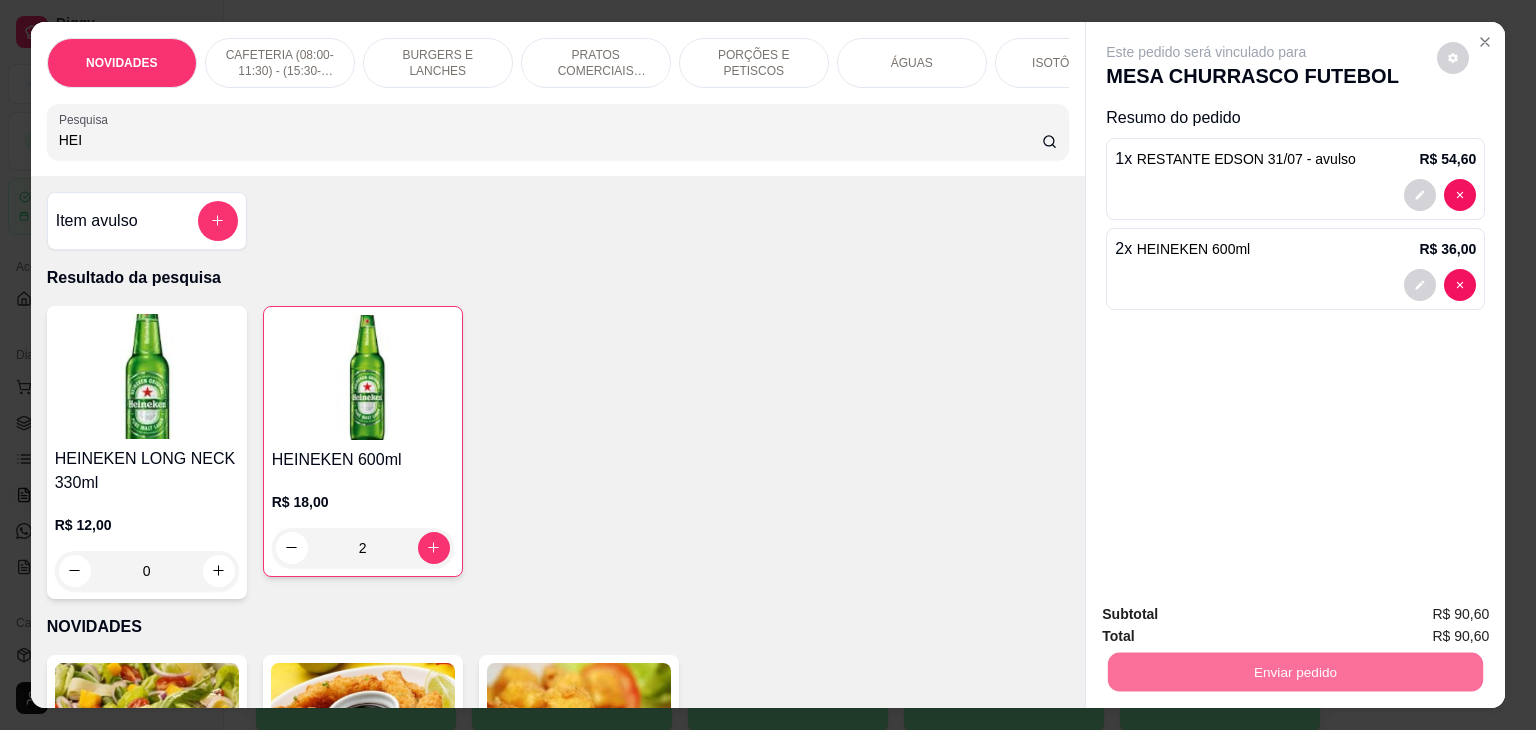 click on "Não registrar e enviar pedido" at bounding box center [1229, 614] 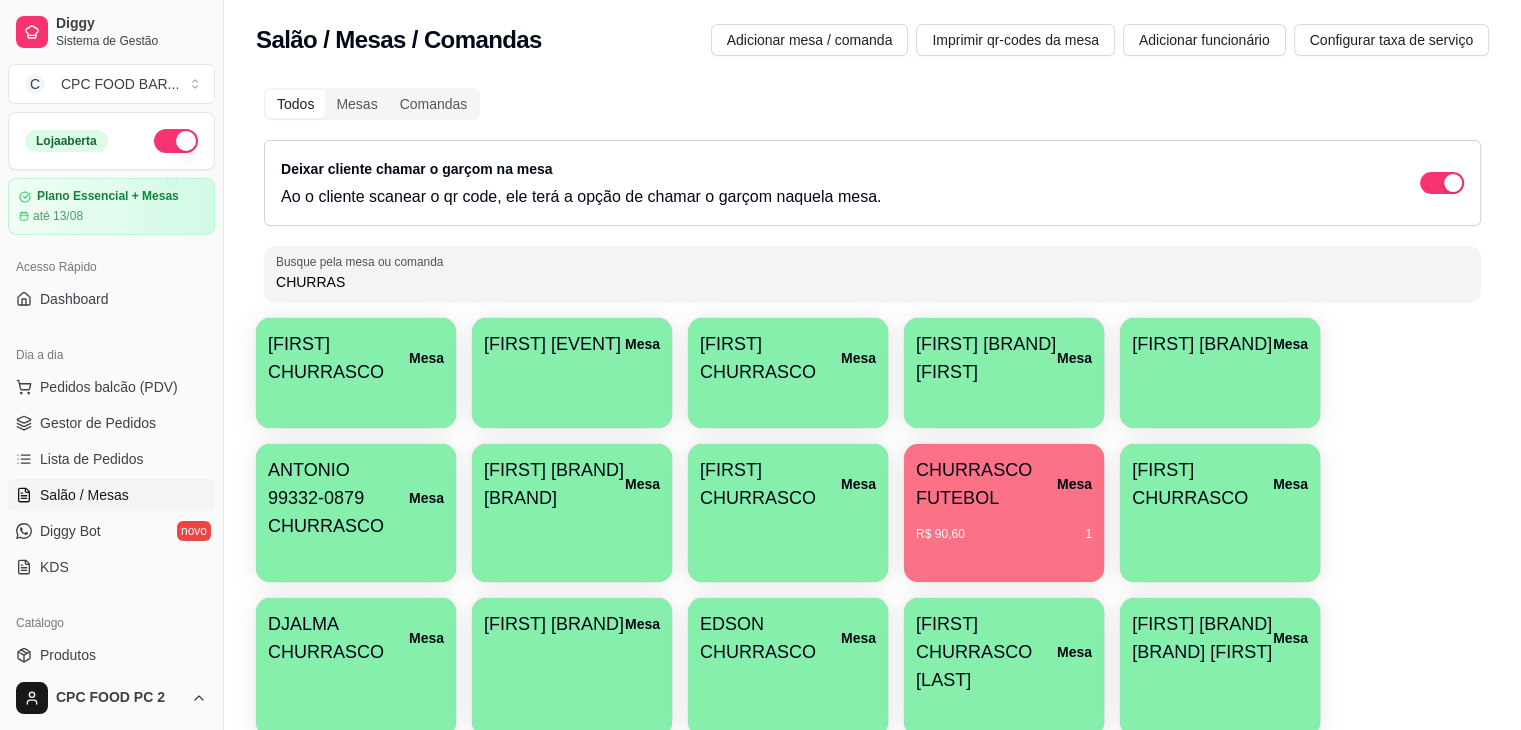 drag, startPoint x: 340, startPoint y: 277, endPoint x: 108, endPoint y: 273, distance: 232.03448 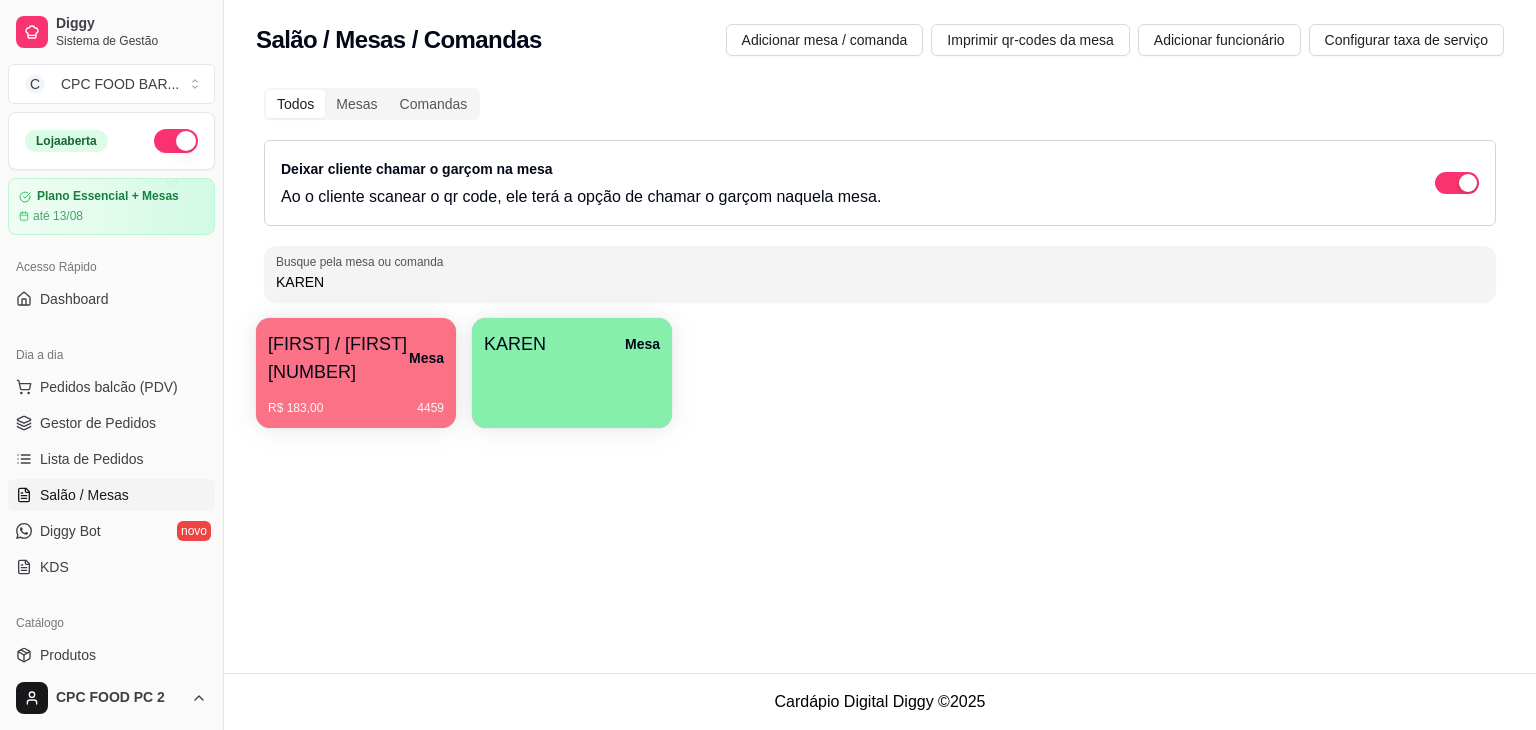 type on "KAREN" 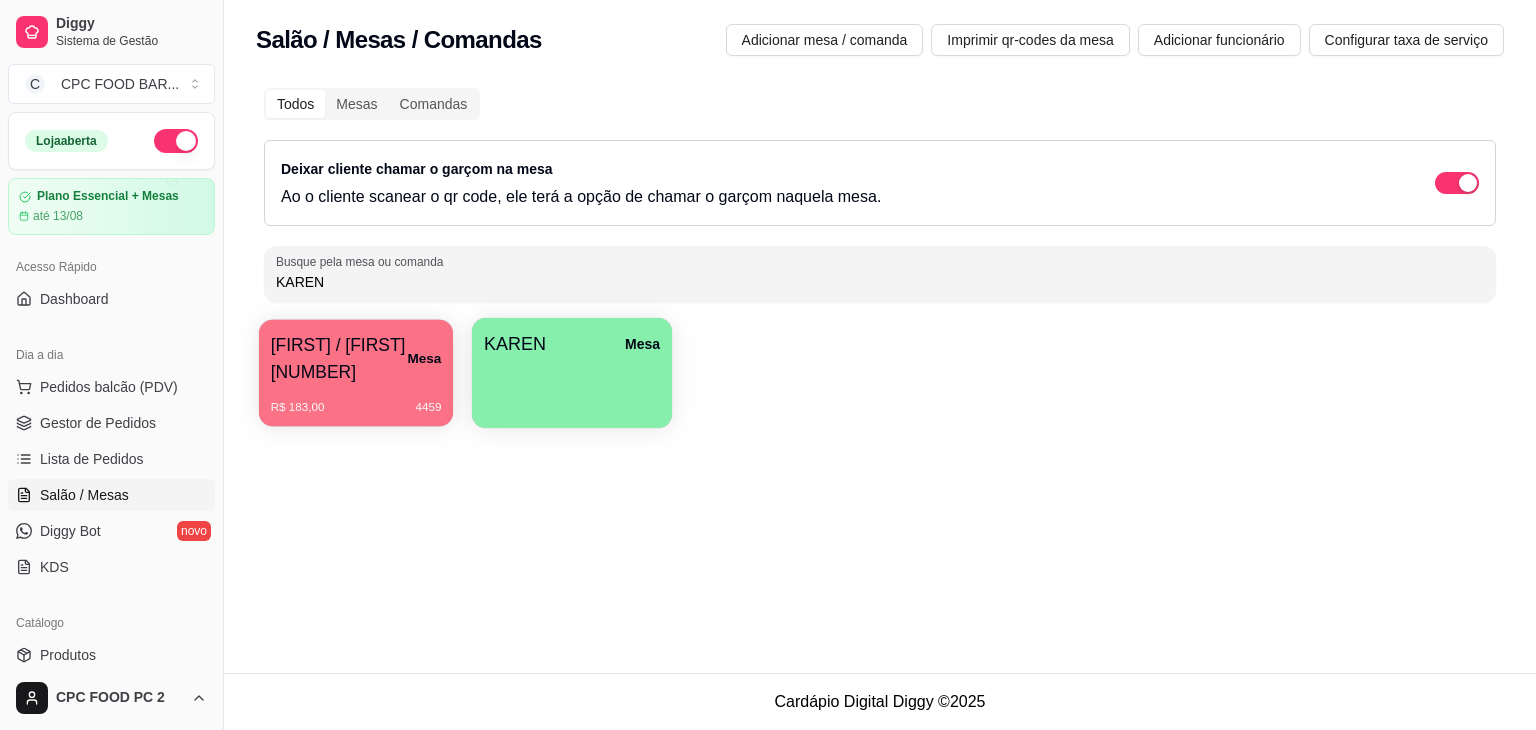 click on "[FIRST] / [FIRST] [NUMBER]" at bounding box center [339, 358] 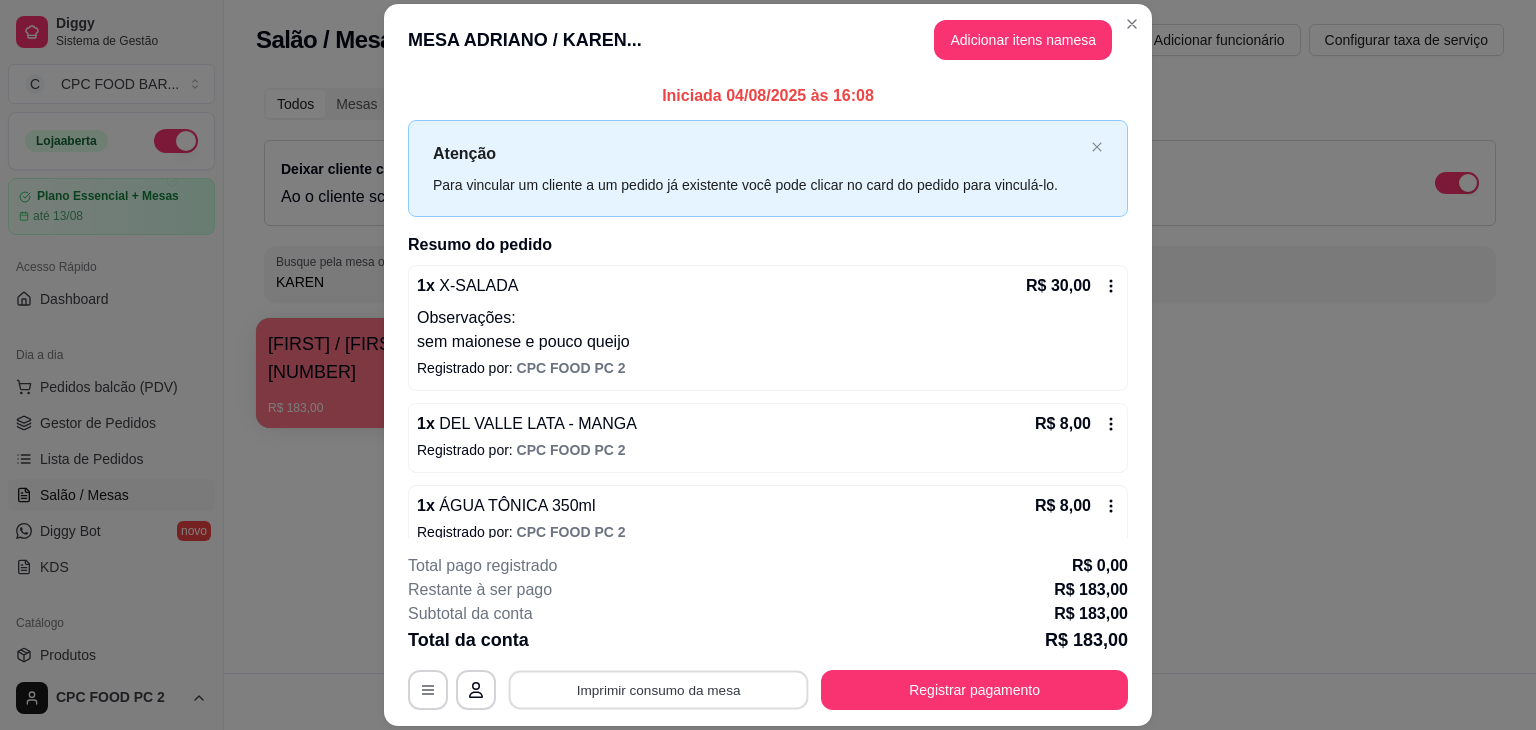 click on "Imprimir consumo da mesa" at bounding box center (659, 690) 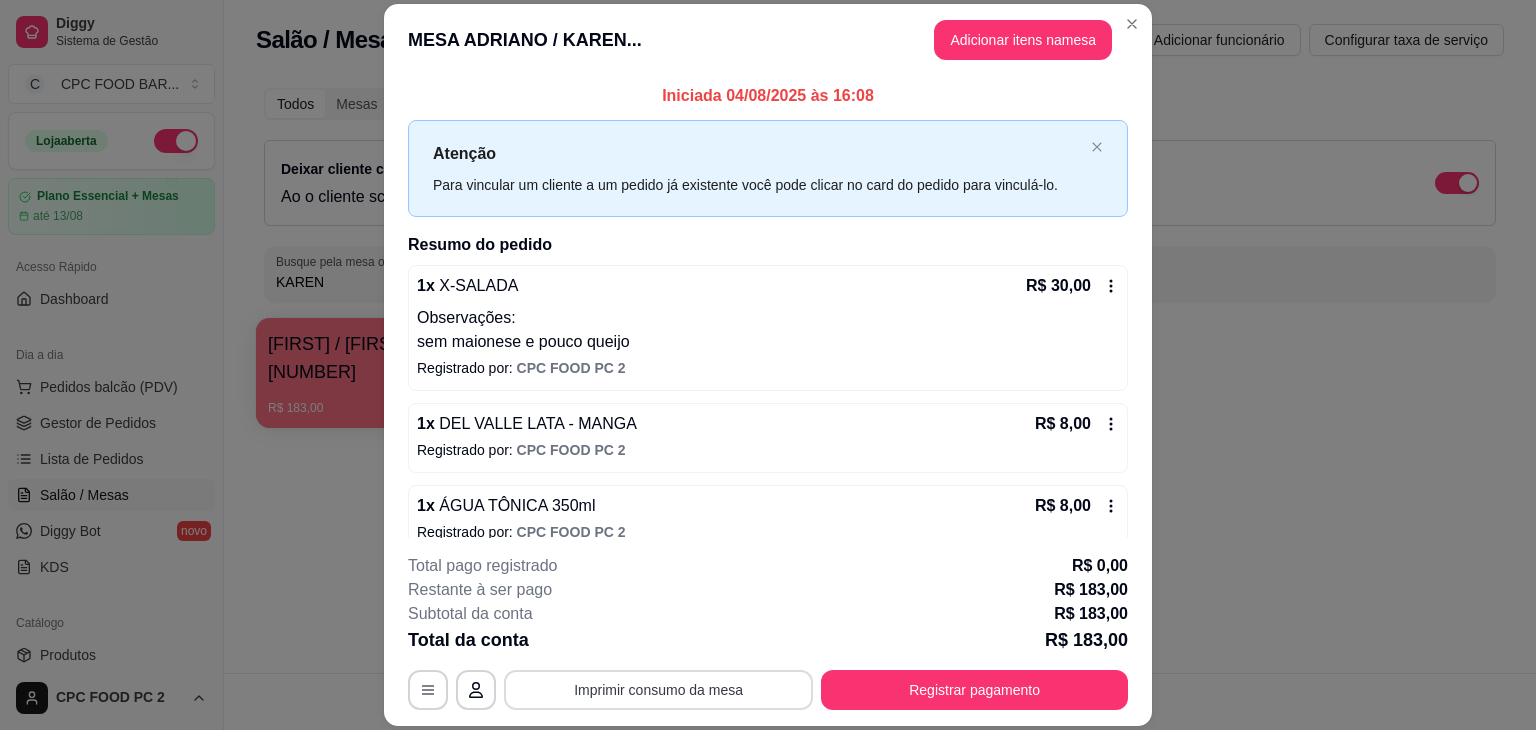scroll, scrollTop: 0, scrollLeft: 0, axis: both 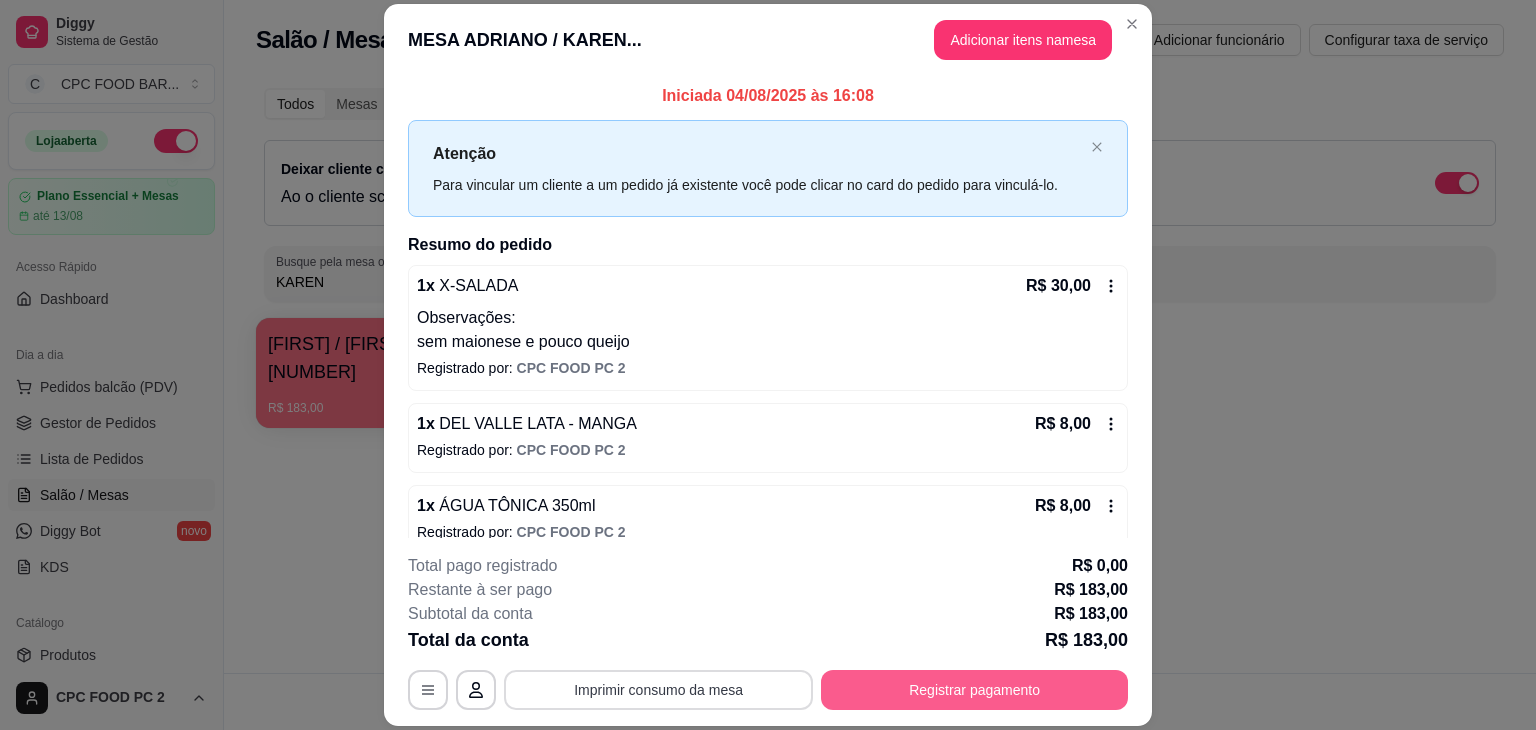 click on "Registrar pagamento" at bounding box center [974, 690] 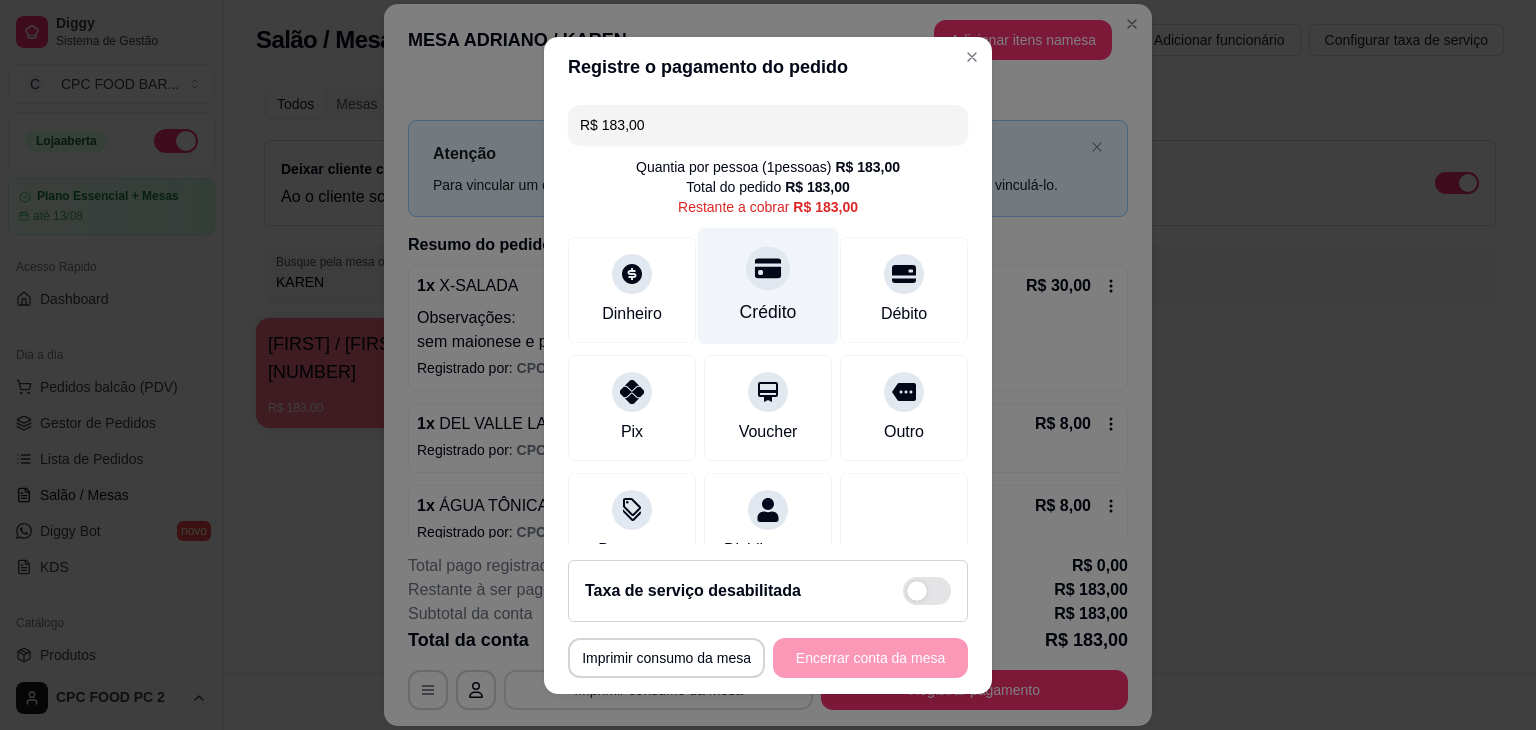 click on "Crédito" at bounding box center [768, 285] 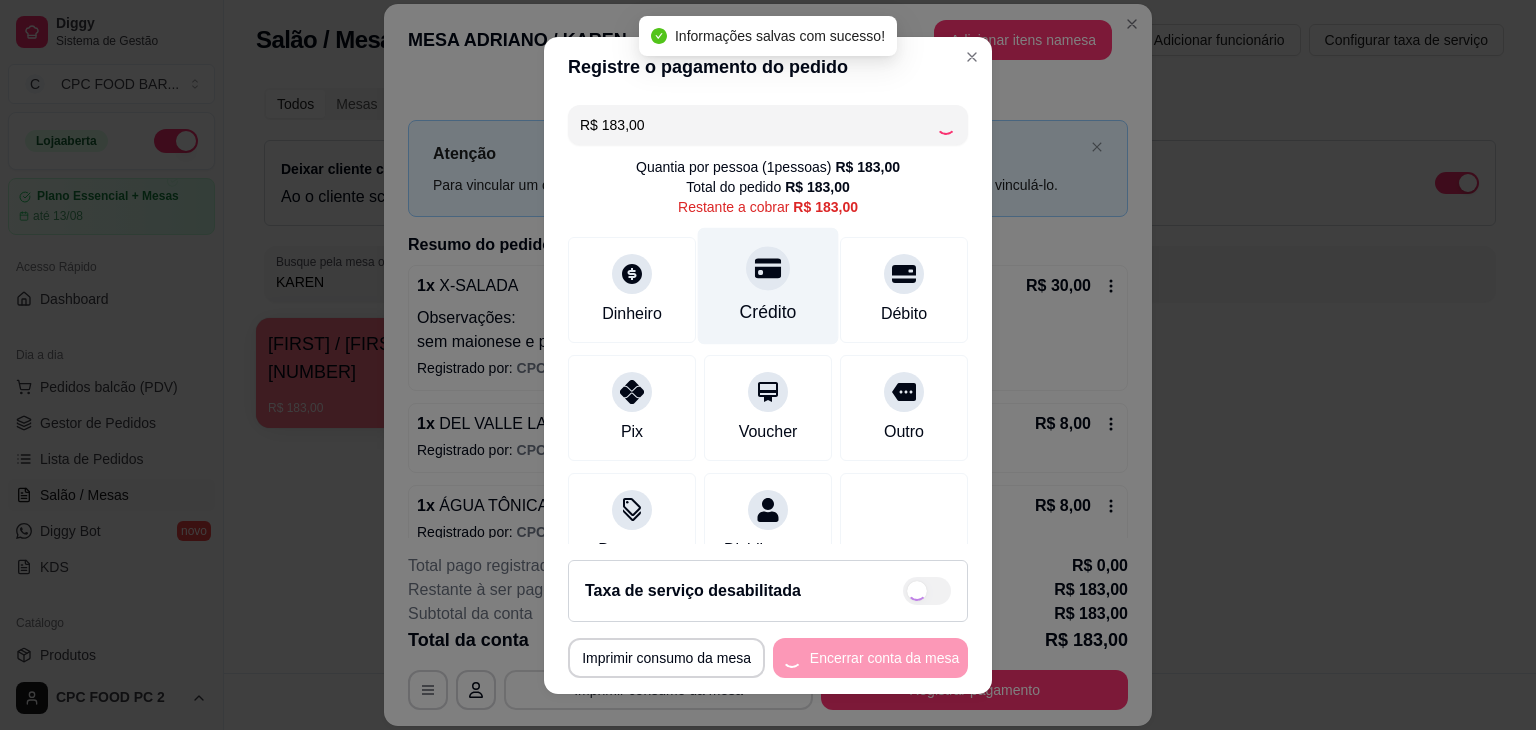 type on "R$ 0,00" 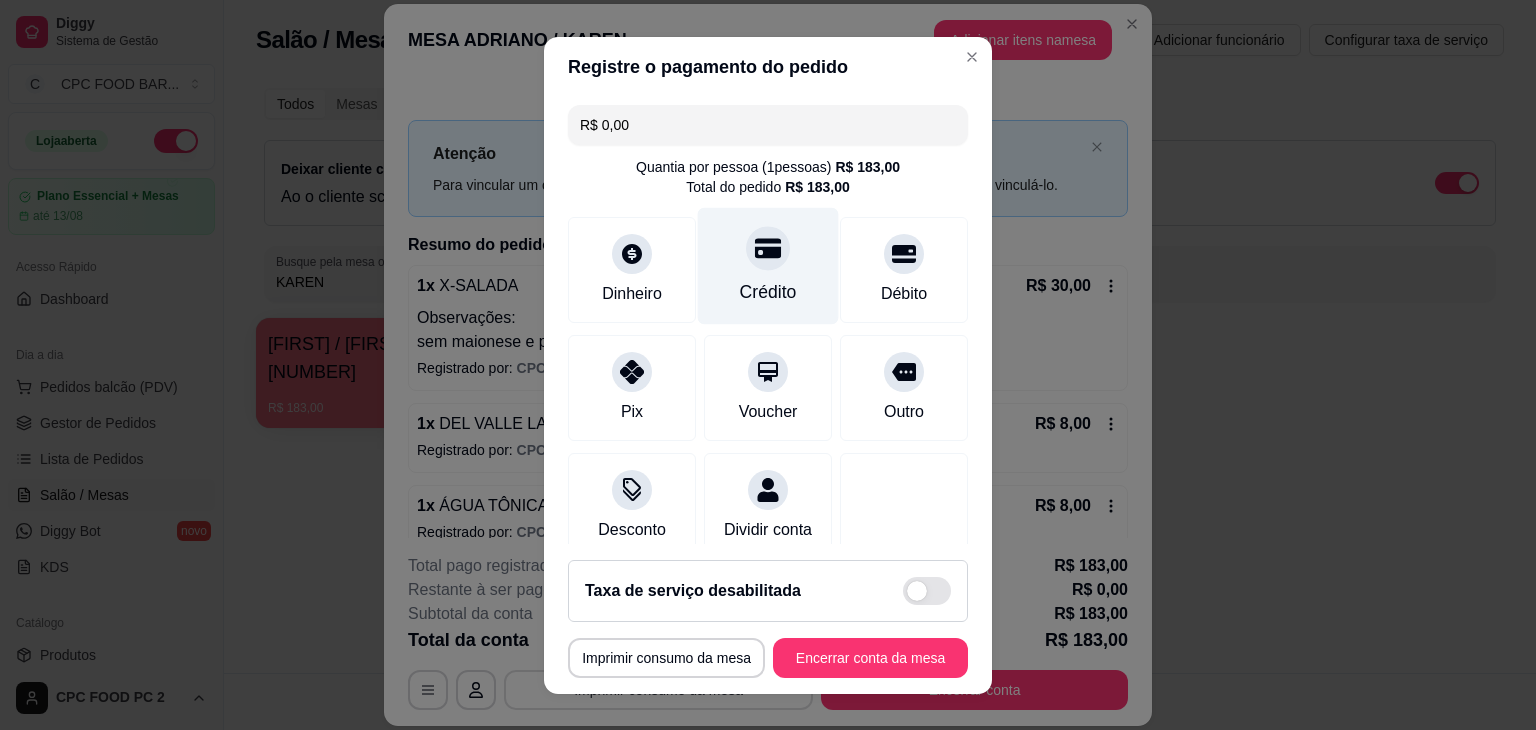 click on "Crédito" at bounding box center [768, 265] 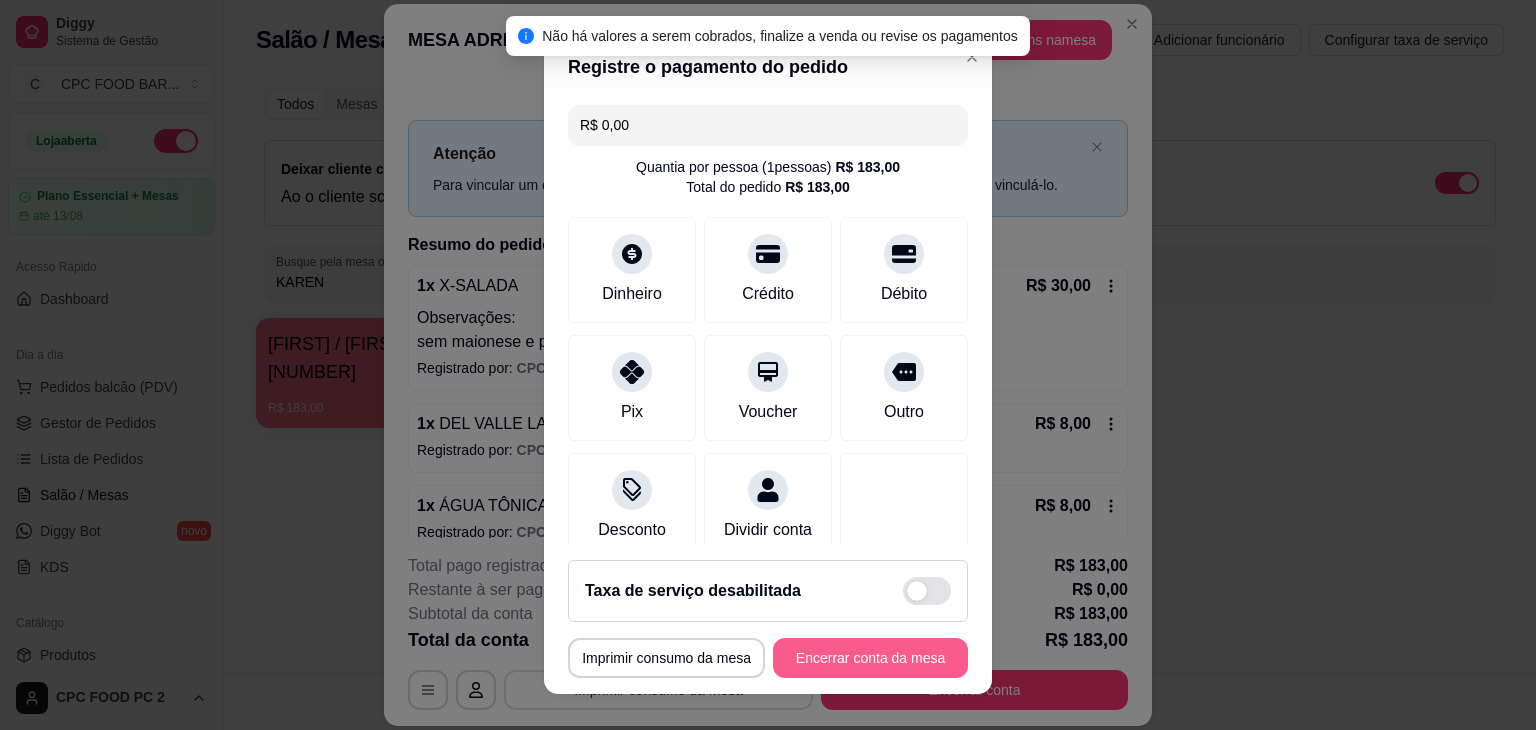 click on "Encerrar conta da mesa" at bounding box center [870, 658] 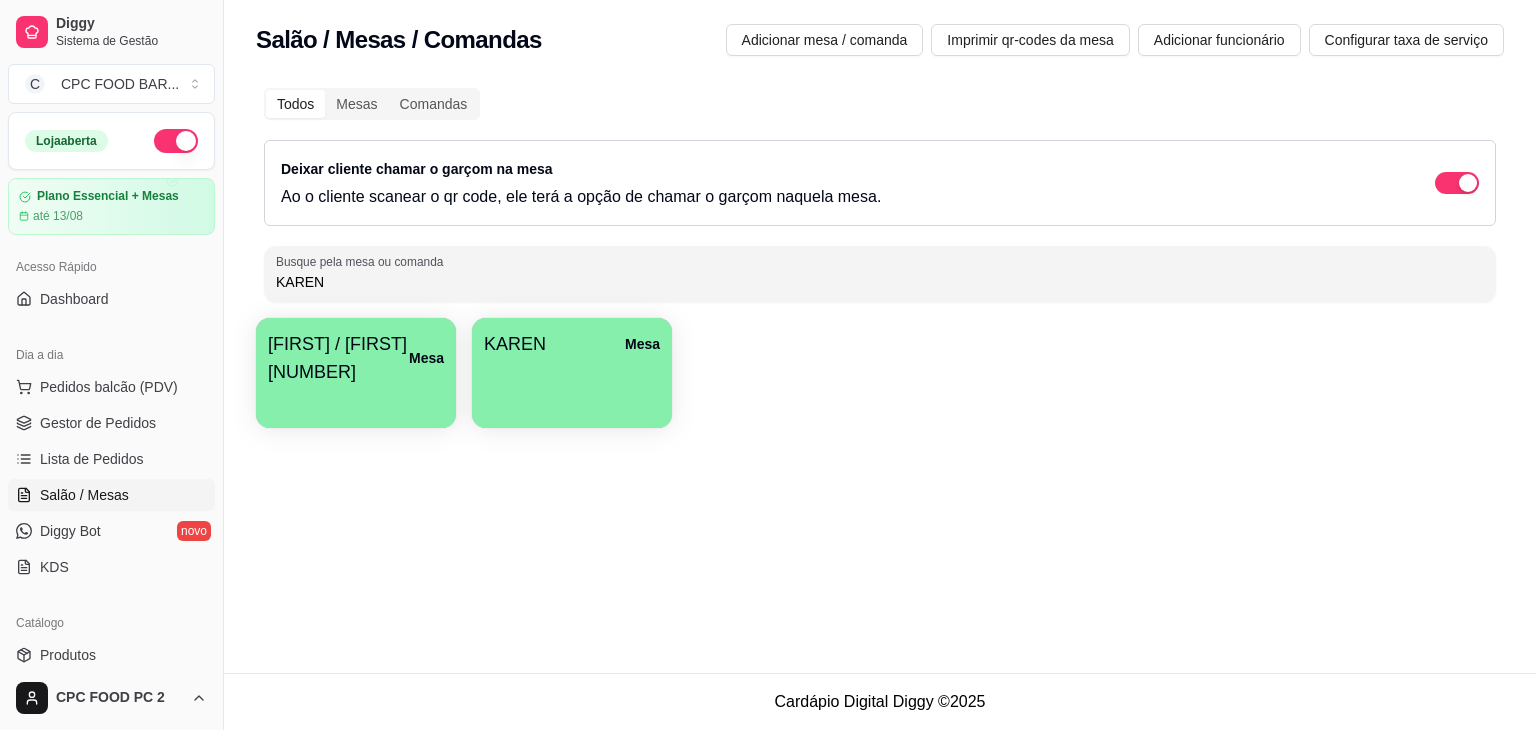 drag, startPoint x: 311, startPoint y: 283, endPoint x: 211, endPoint y: 272, distance: 100.60318 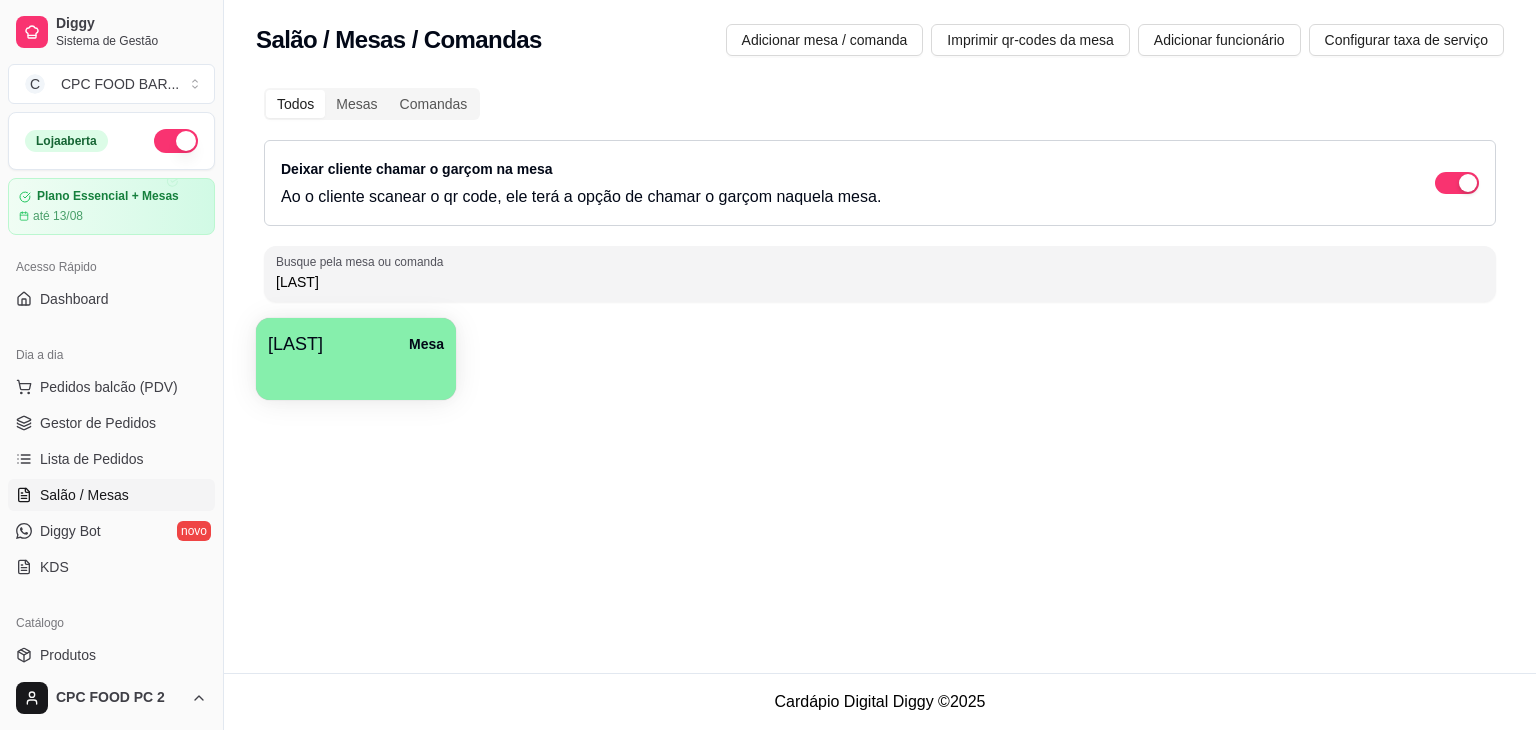 type on "[LAST]" 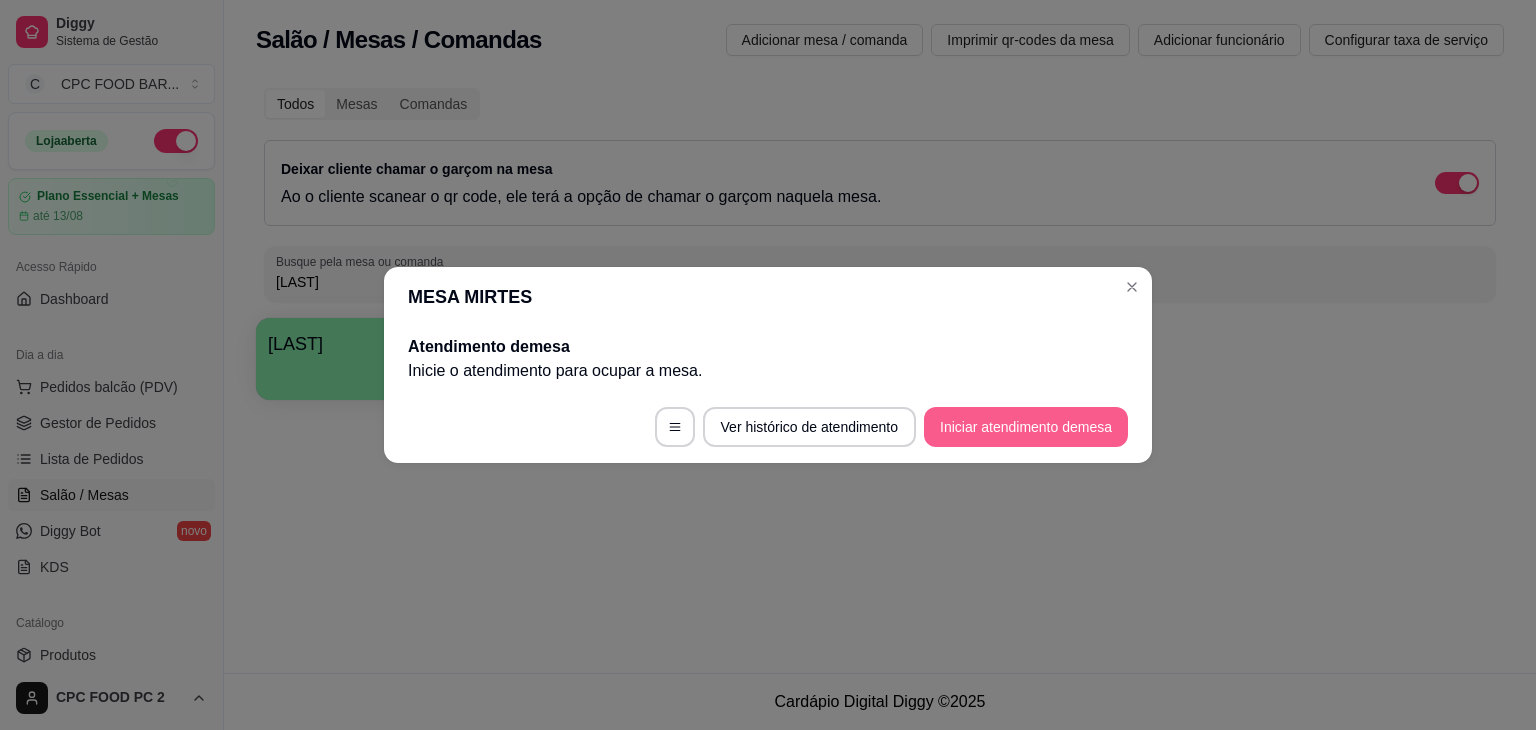 click on "Iniciar atendimento de  mesa" at bounding box center [1026, 427] 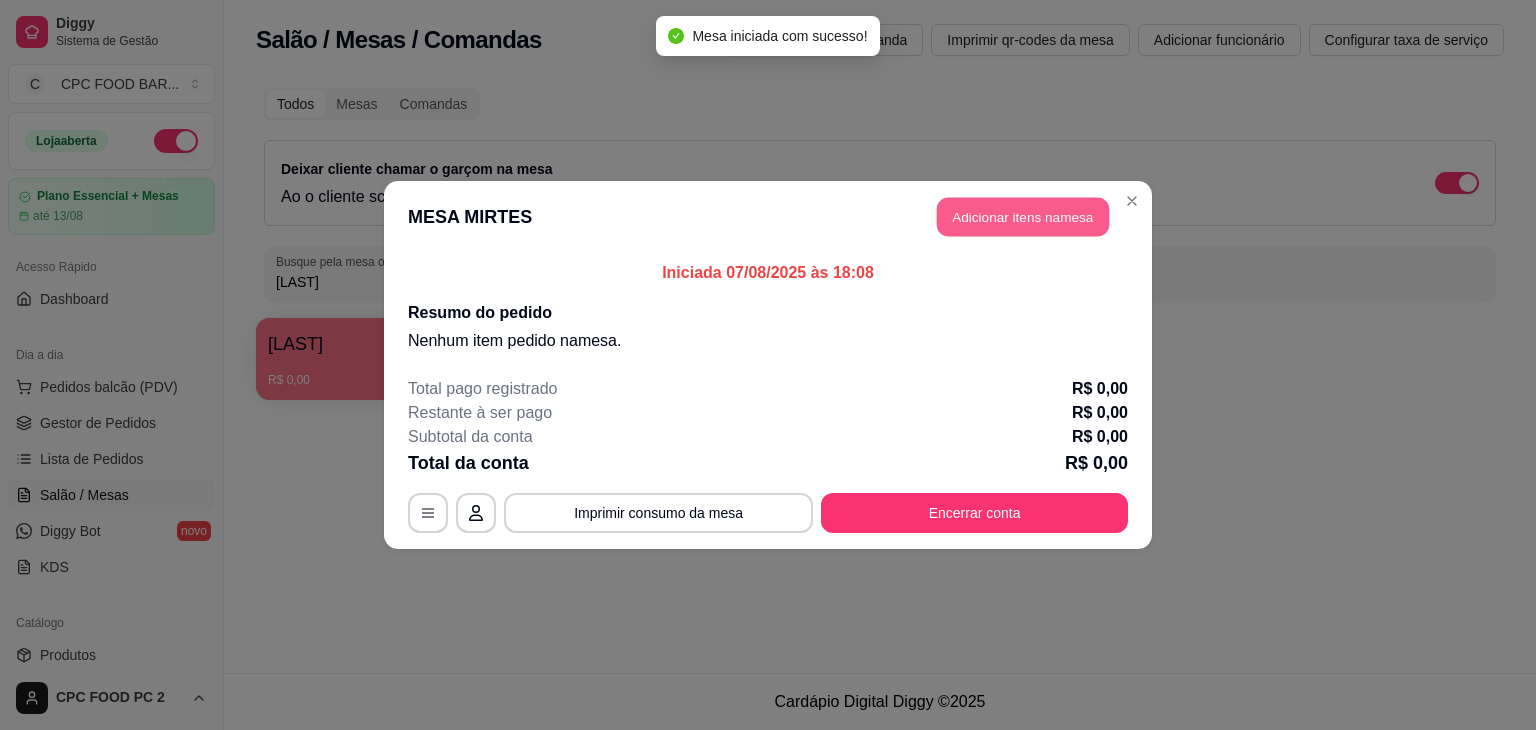 click on "Adicionar itens na  mesa" at bounding box center (1023, 217) 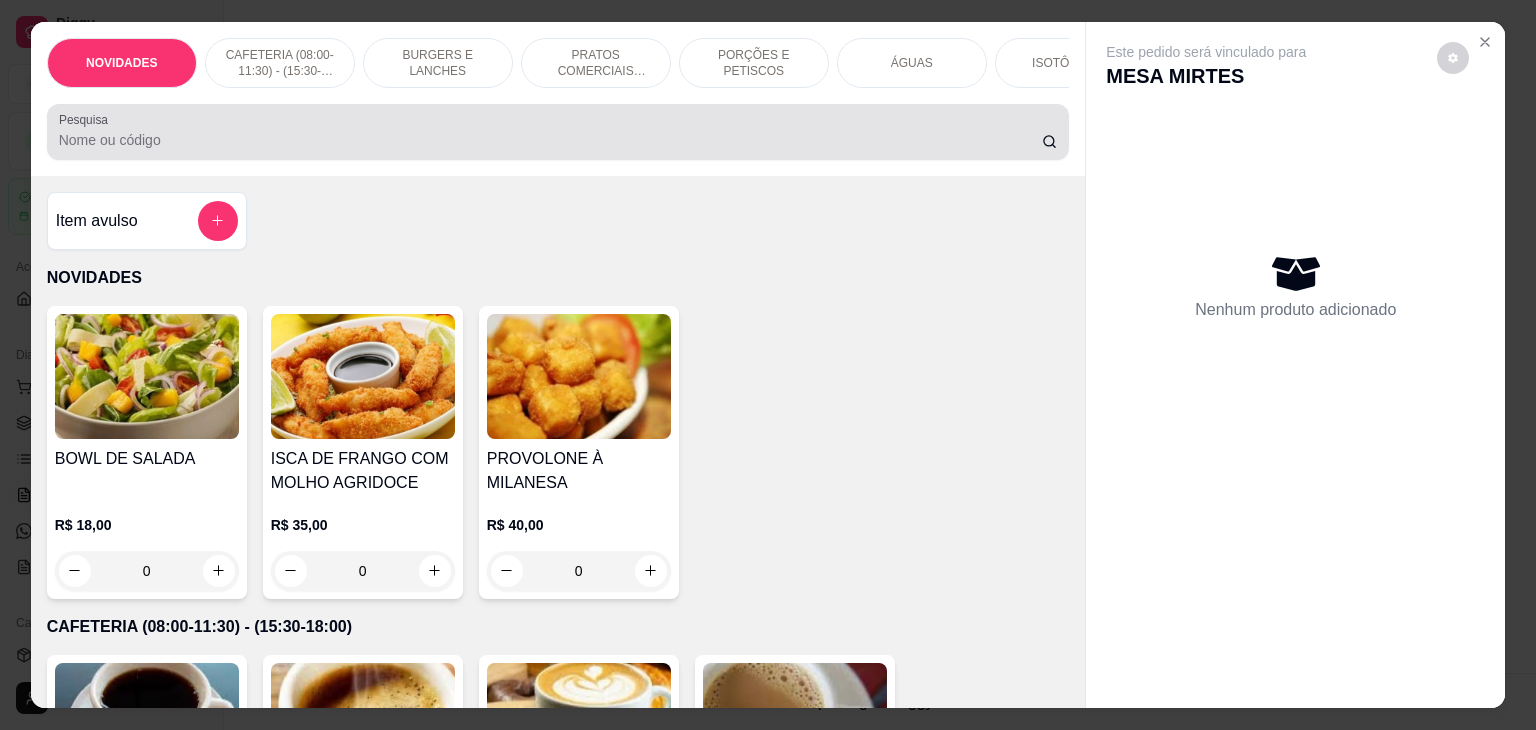 click on "Pesquisa" at bounding box center [550, 140] 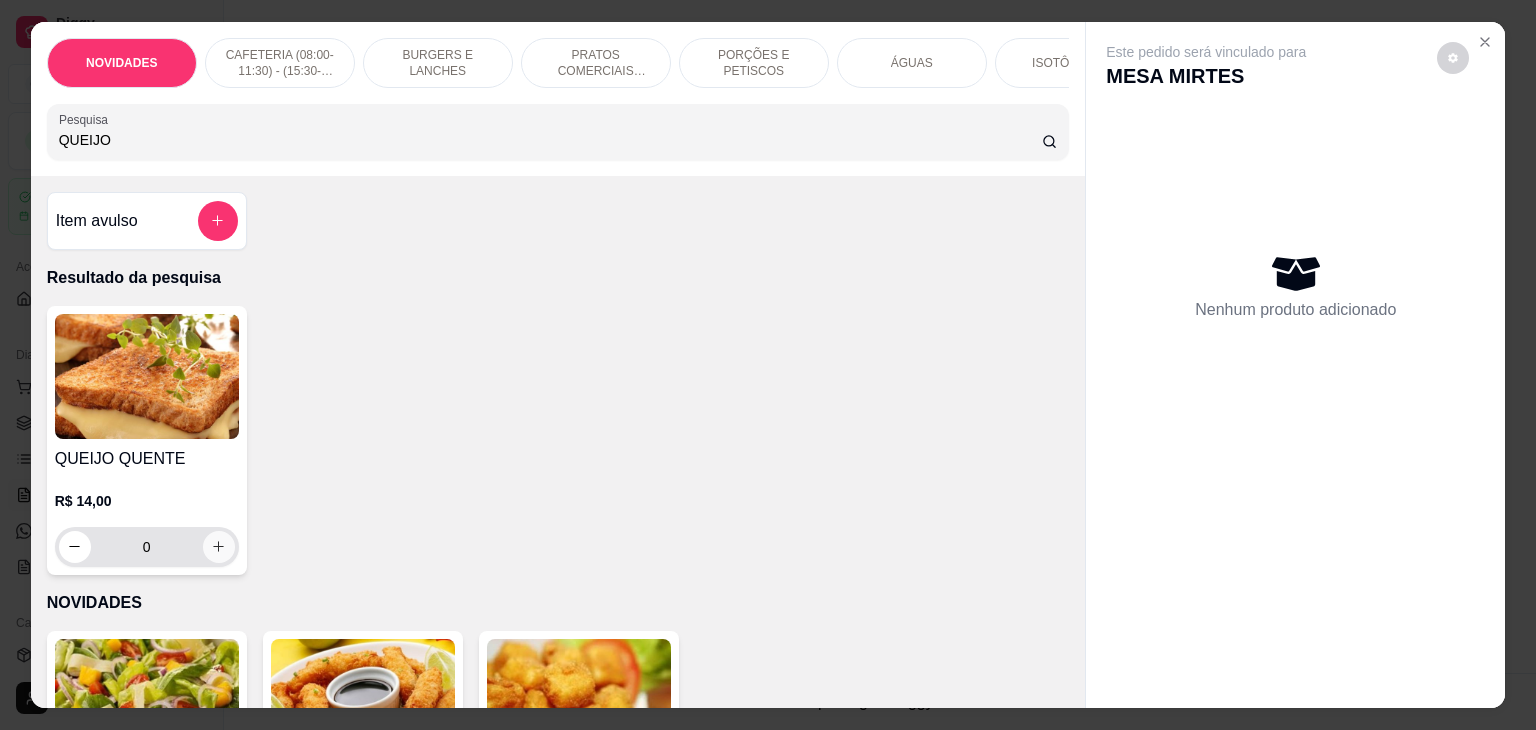 type on "QUEIJO" 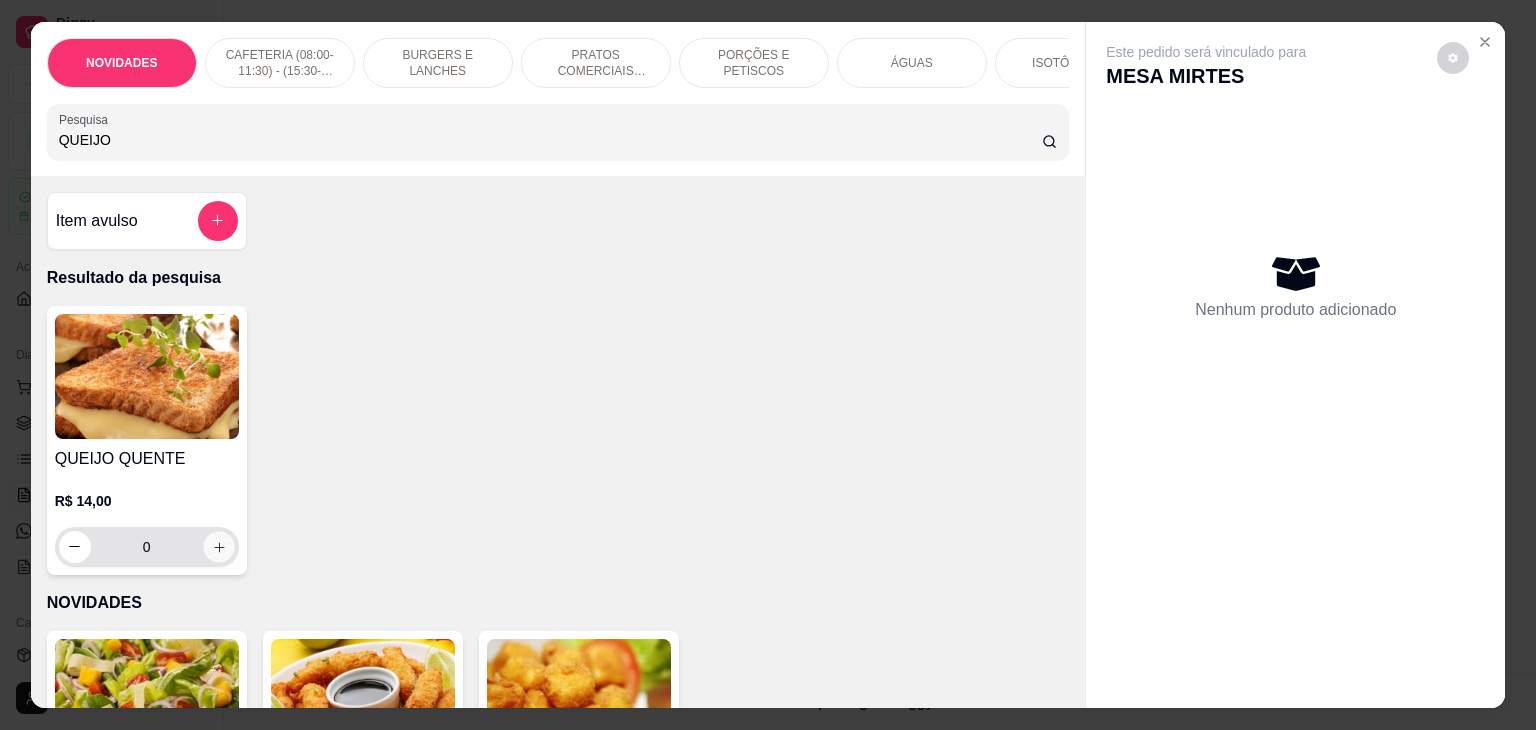 click 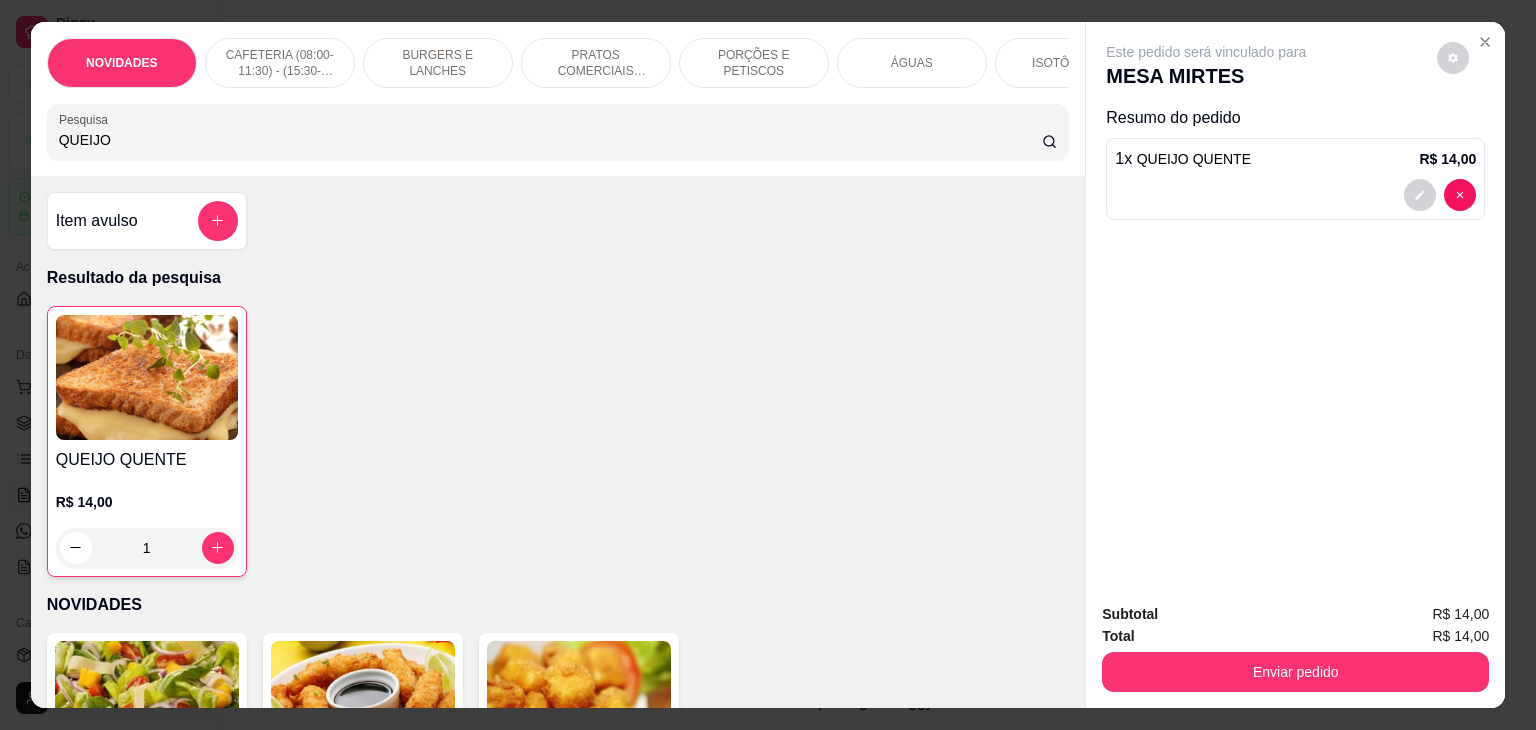 drag, startPoint x: 130, startPoint y: 148, endPoint x: 0, endPoint y: 145, distance: 130.0346 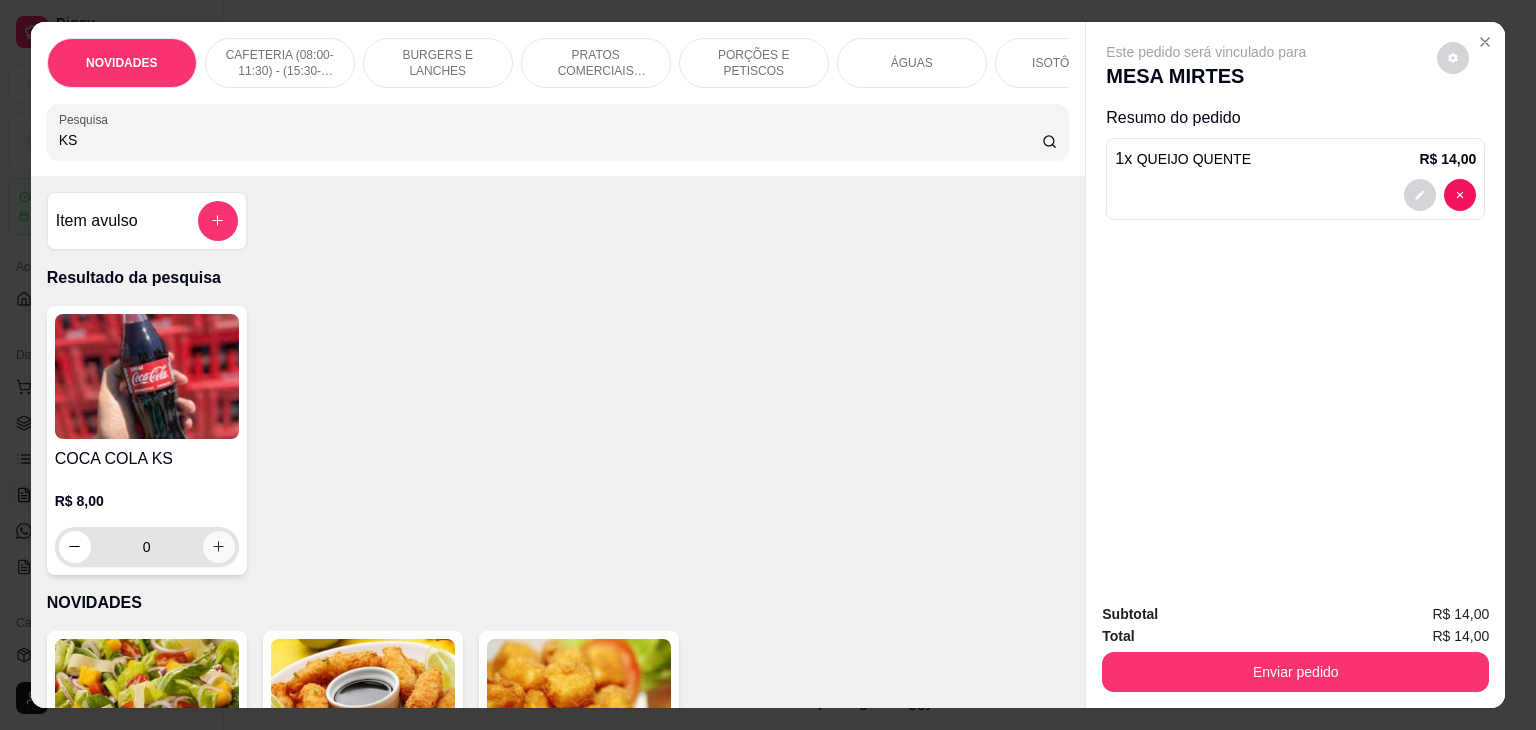 type on "KS" 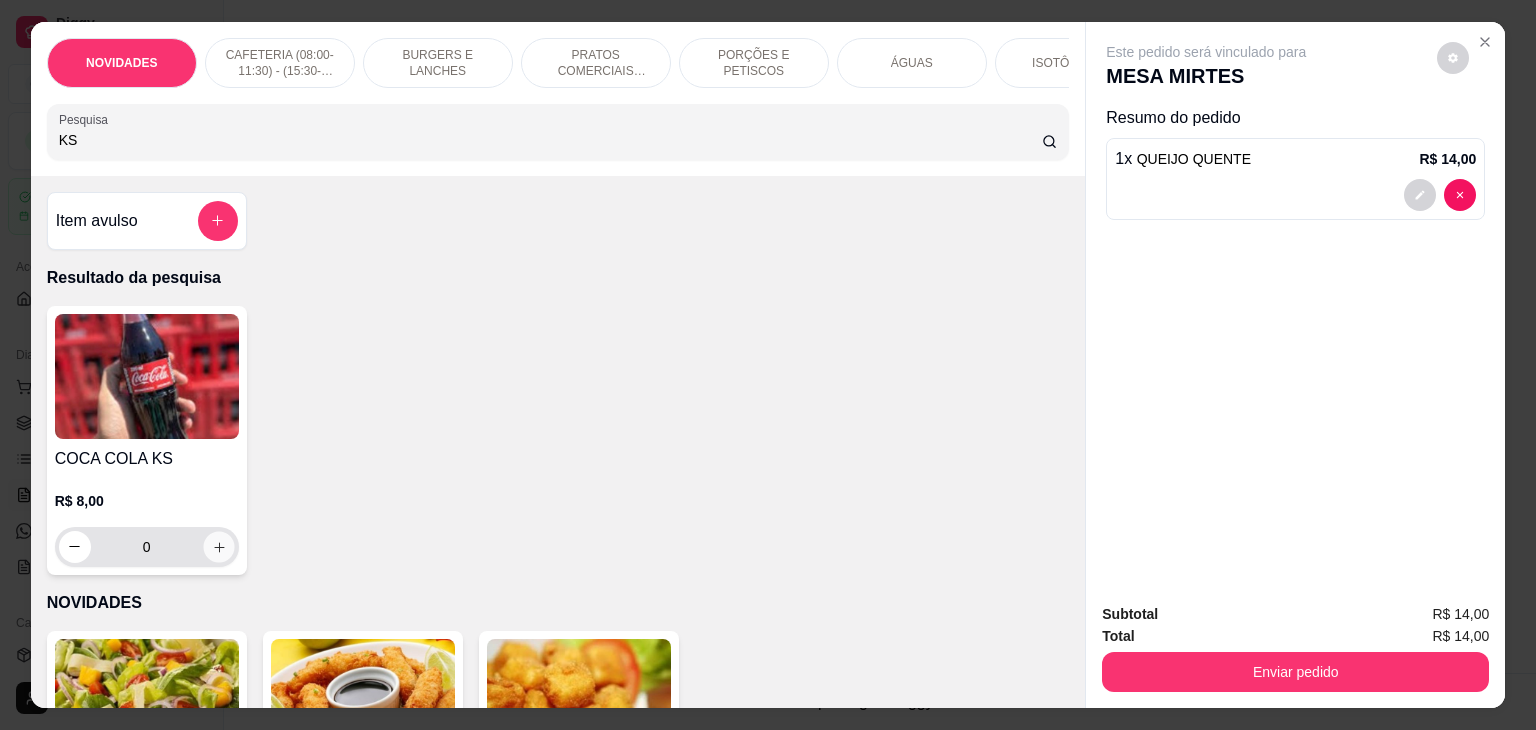 click 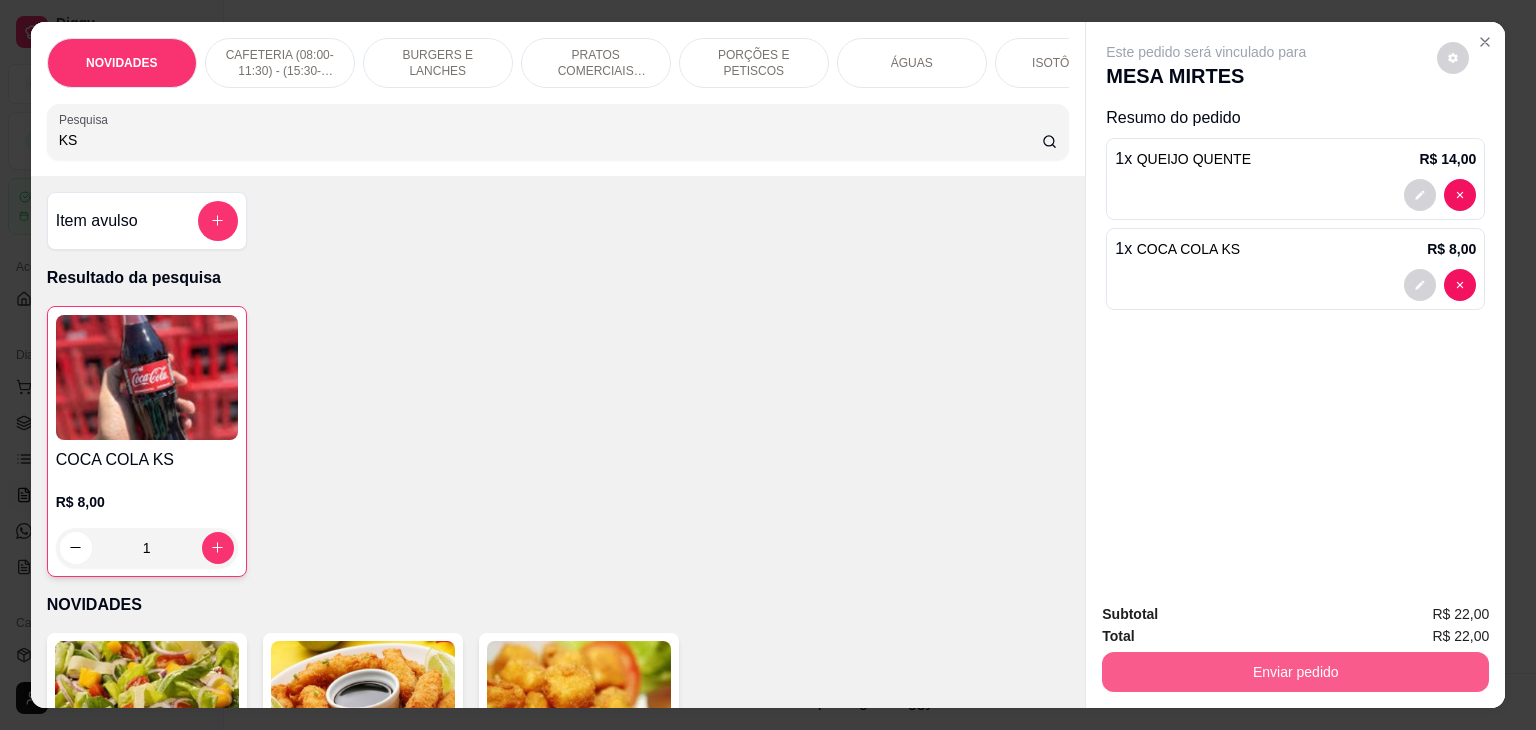 click on "Enviar pedido" at bounding box center [1295, 672] 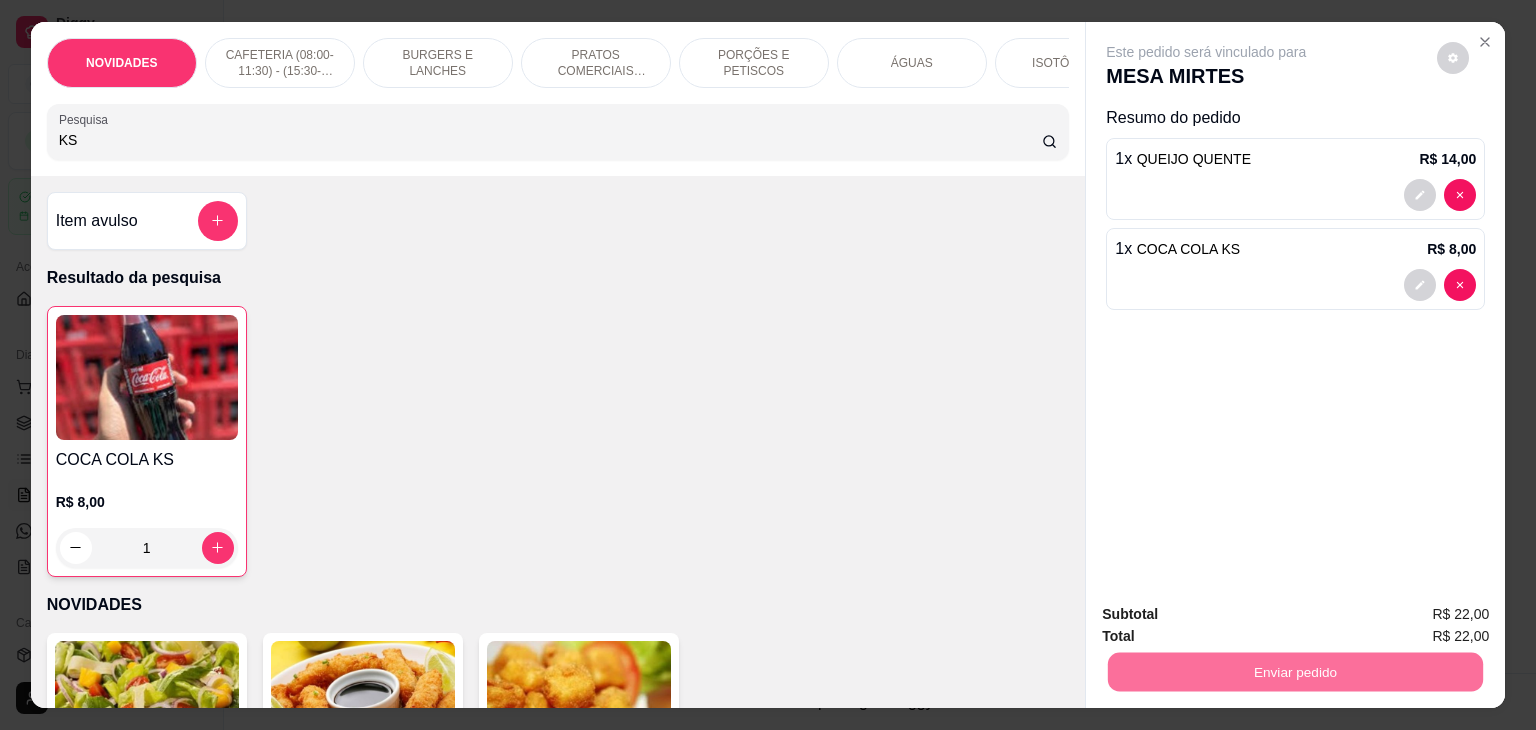 click on "Sim, quero registrar" at bounding box center (1419, 614) 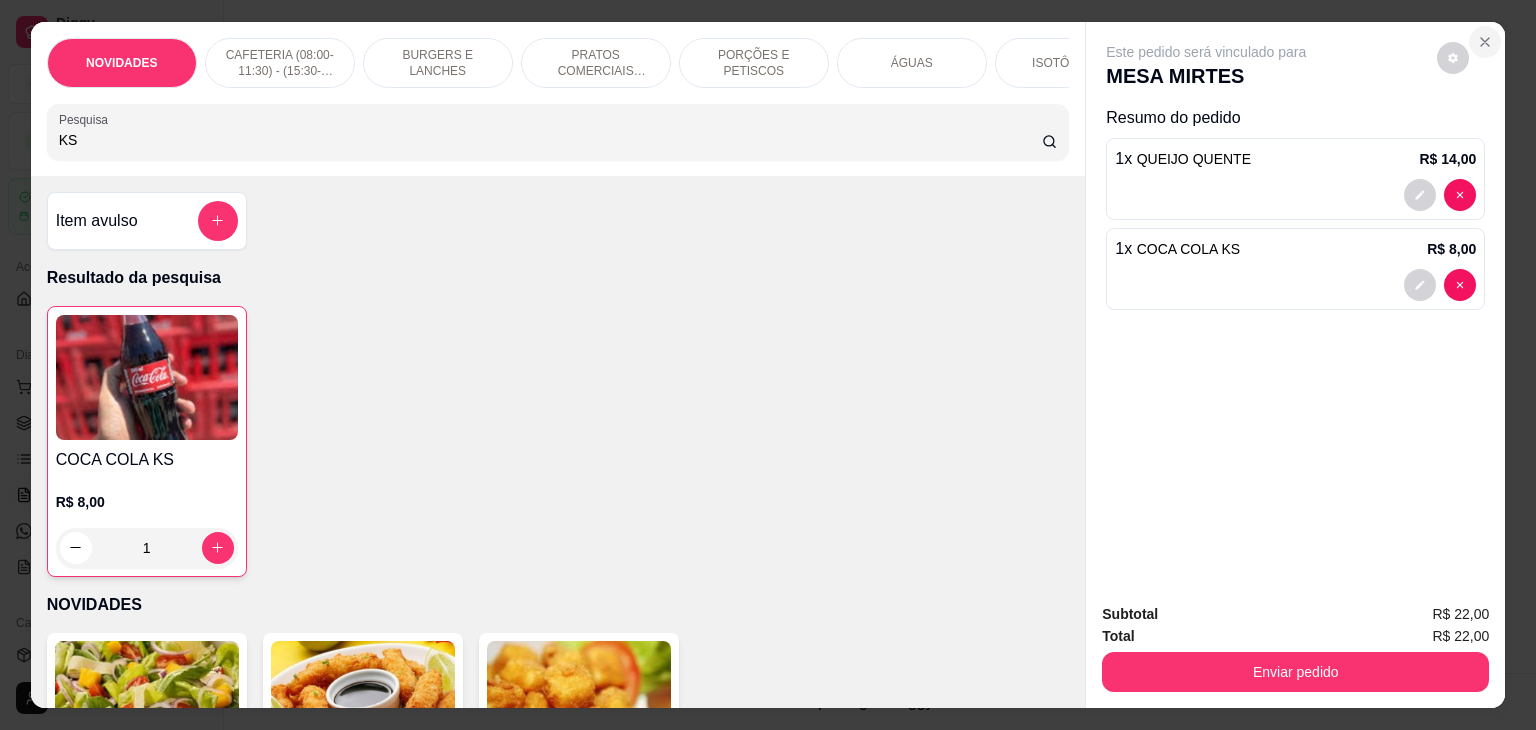 click at bounding box center (1485, 42) 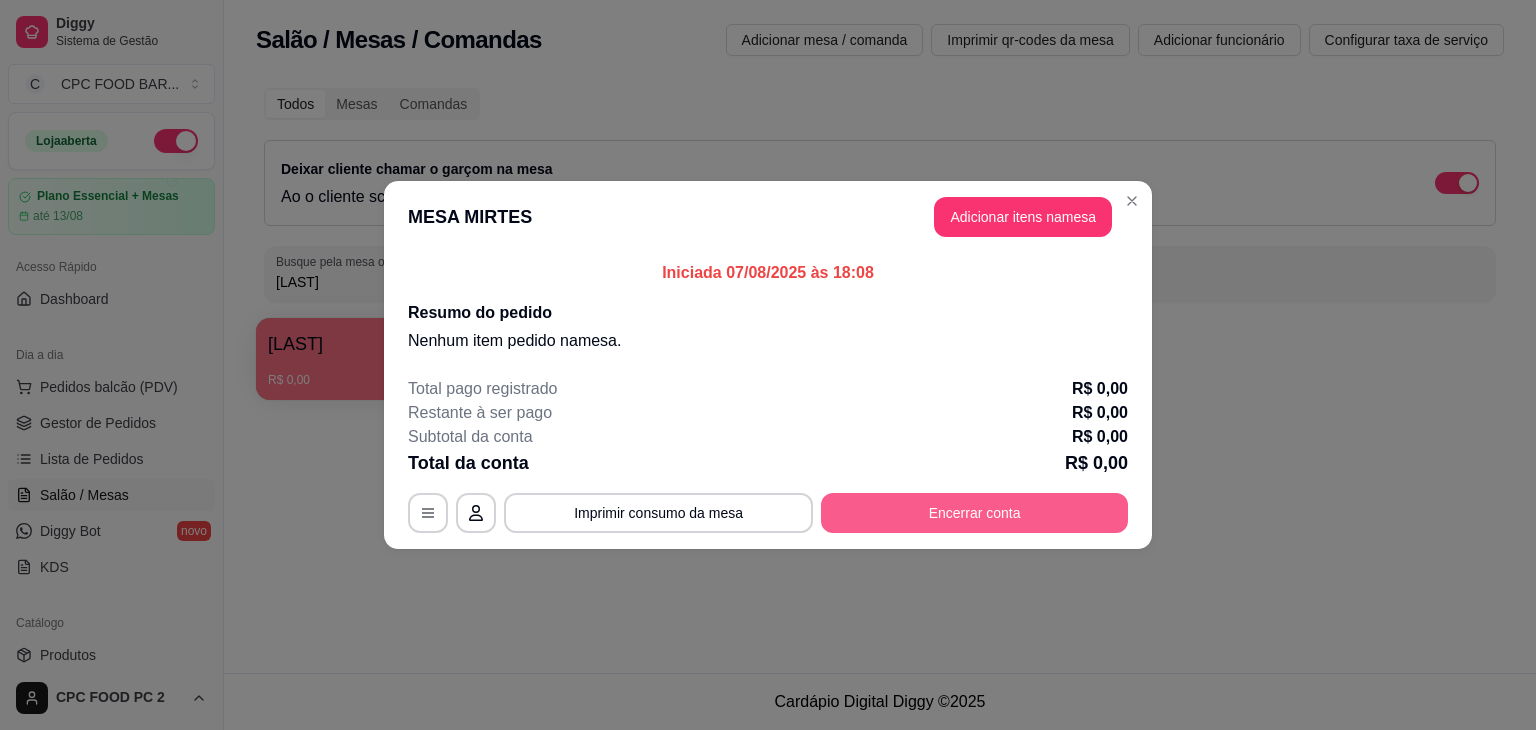 click on "Encerrar conta" at bounding box center [974, 513] 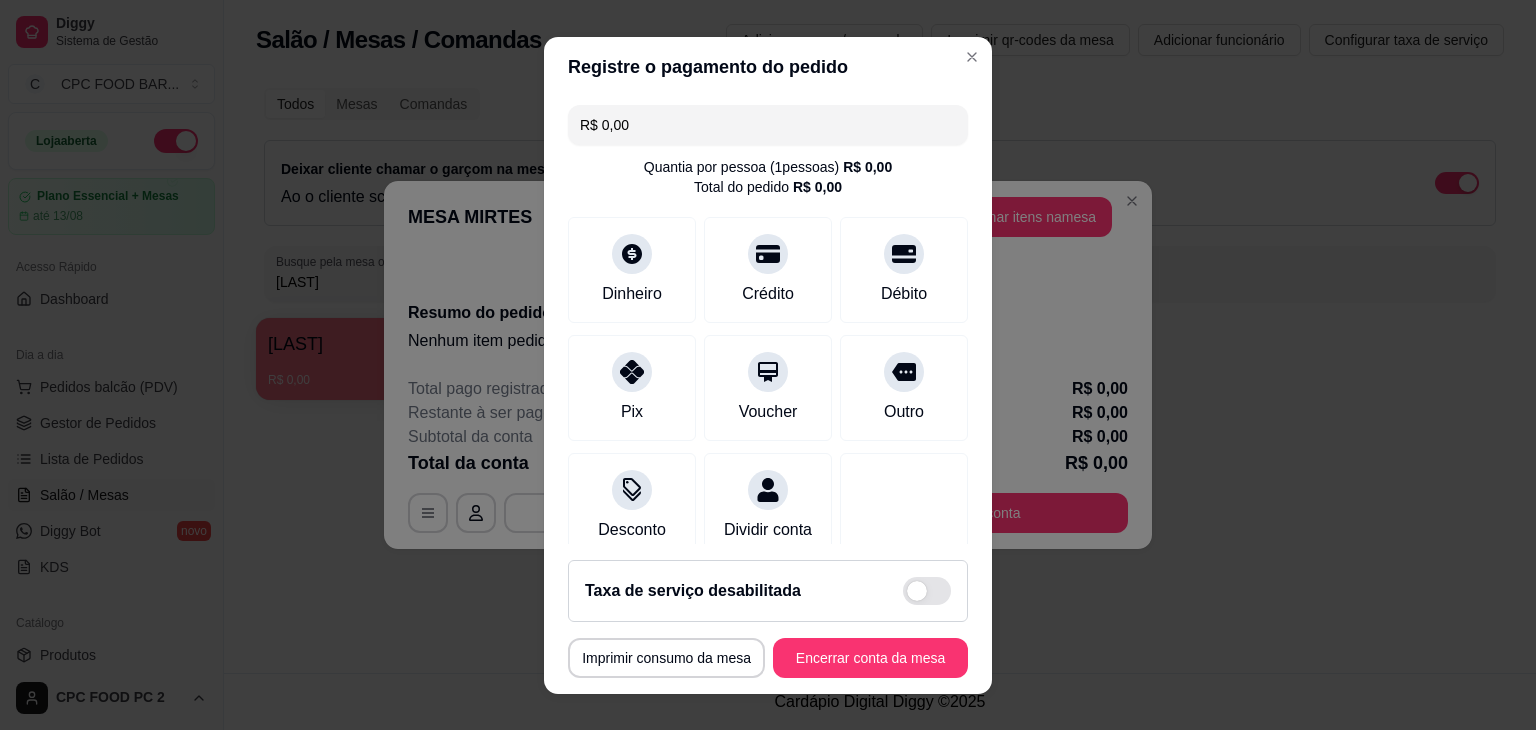 click on "Dinheiro Crédito Débito" at bounding box center [768, 270] 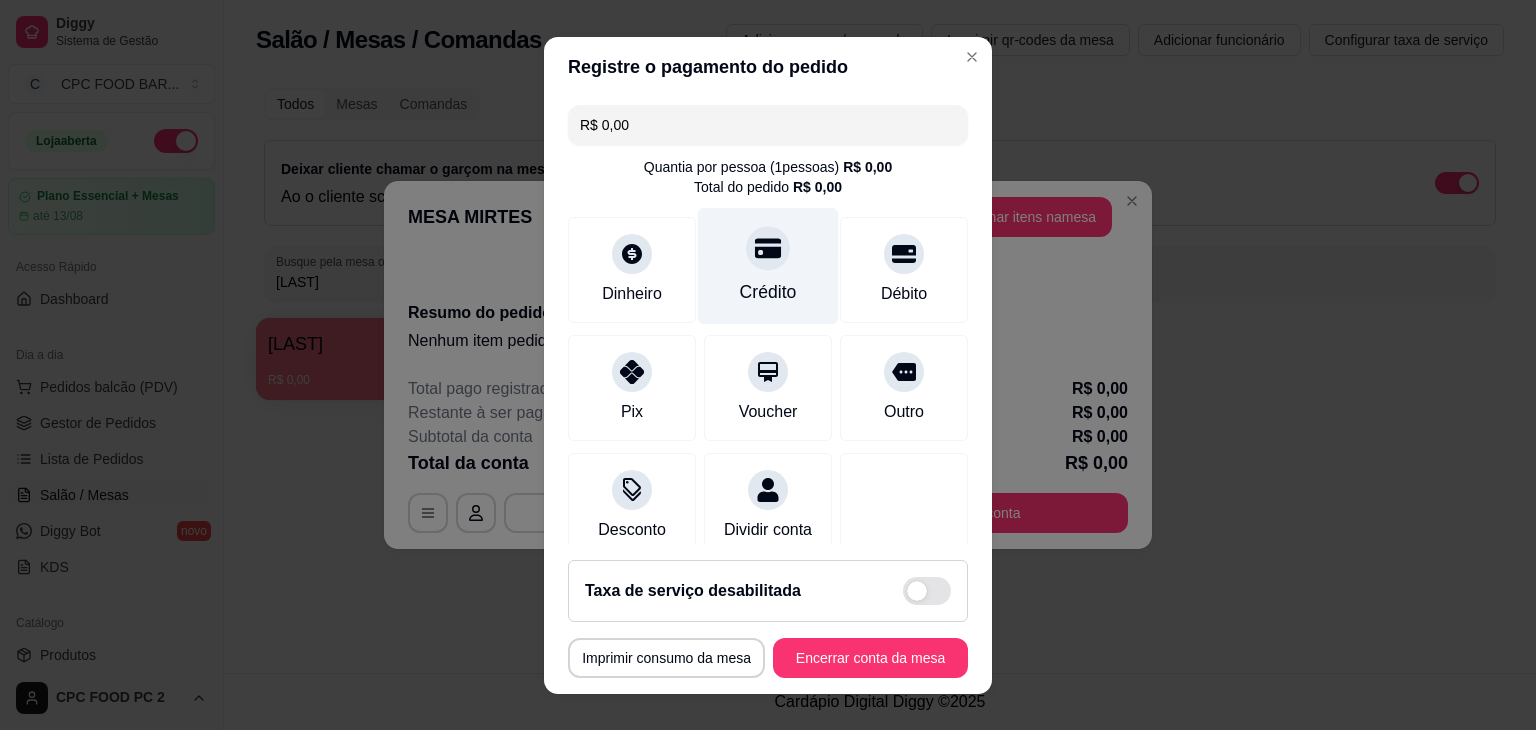 click on "Crédito" at bounding box center (768, 265) 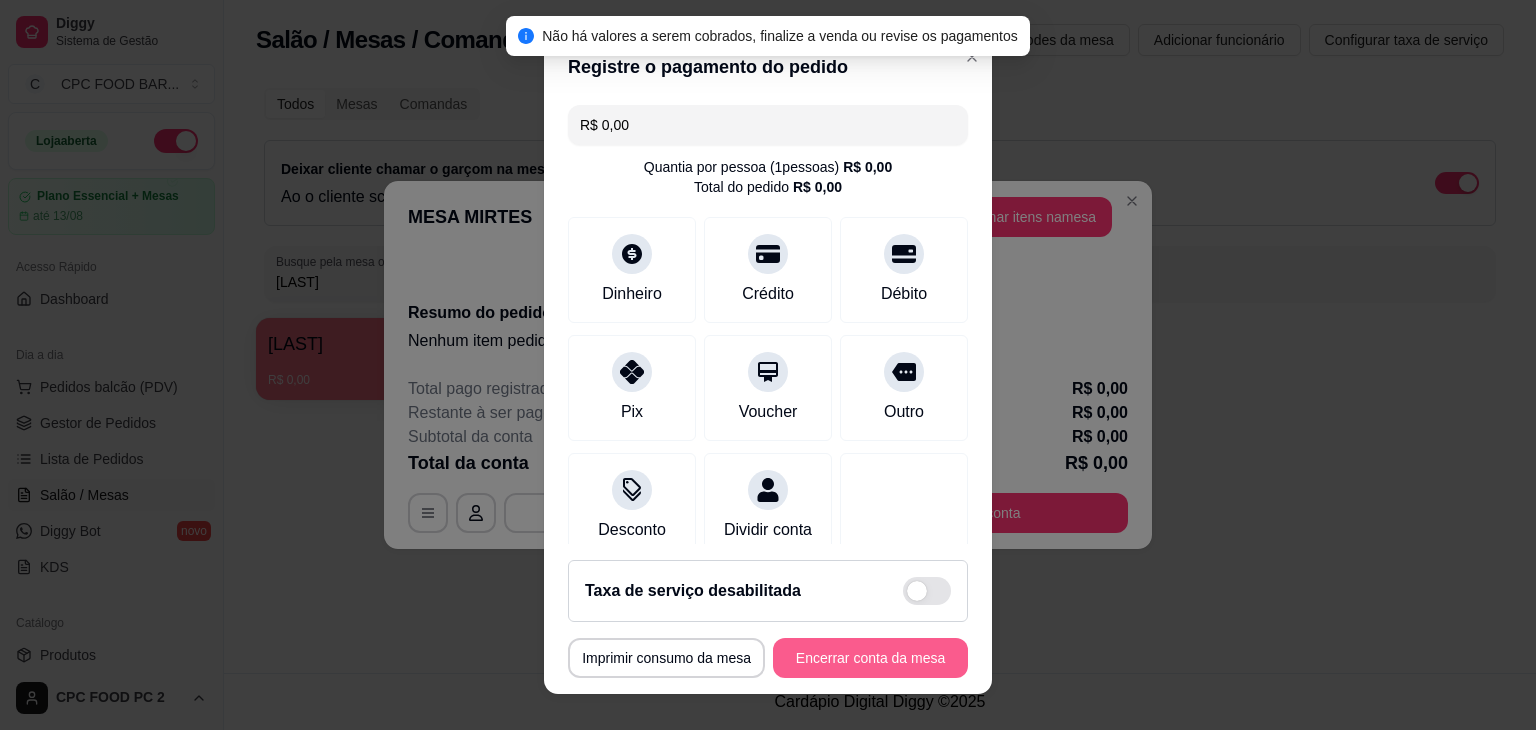 click on "Encerrar conta da mesa" at bounding box center [870, 658] 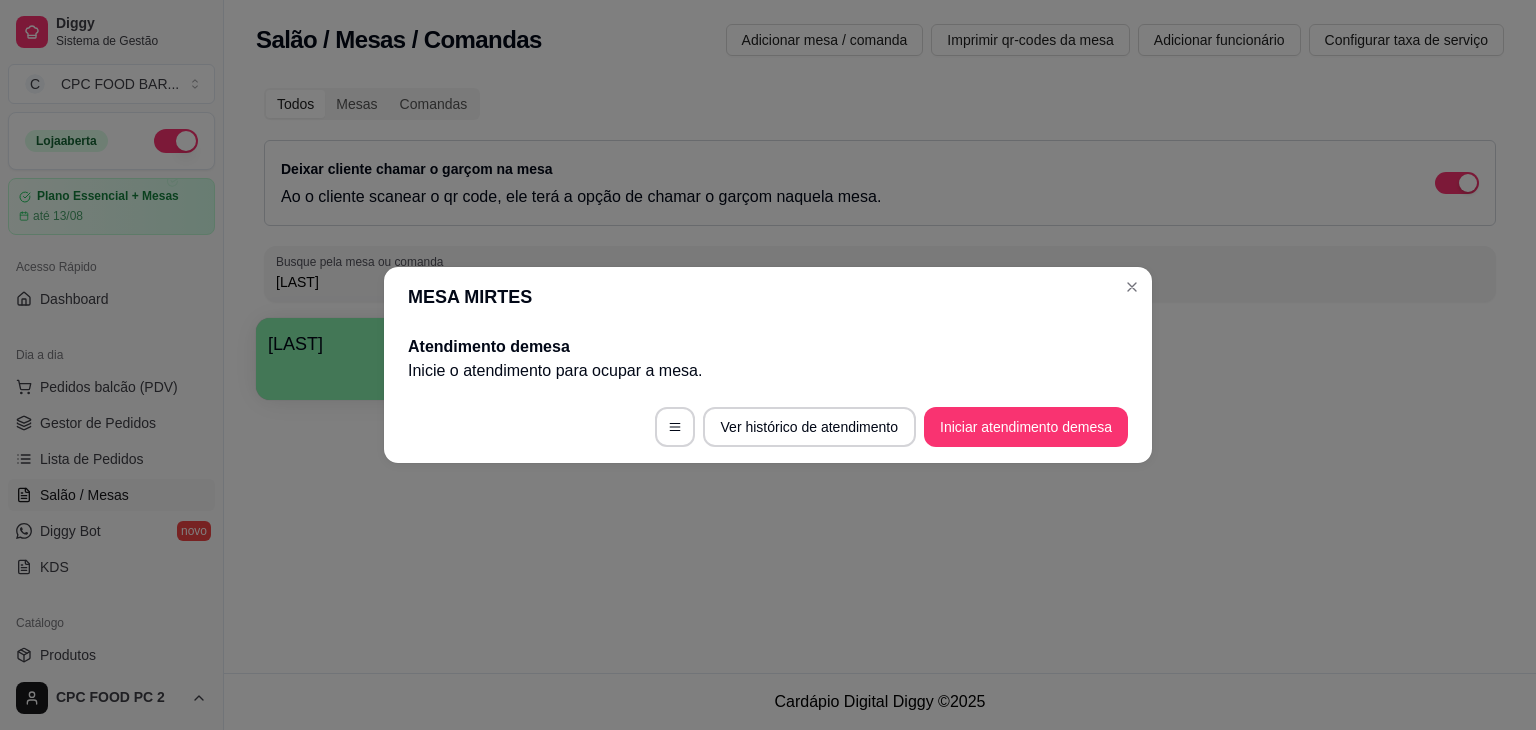 type 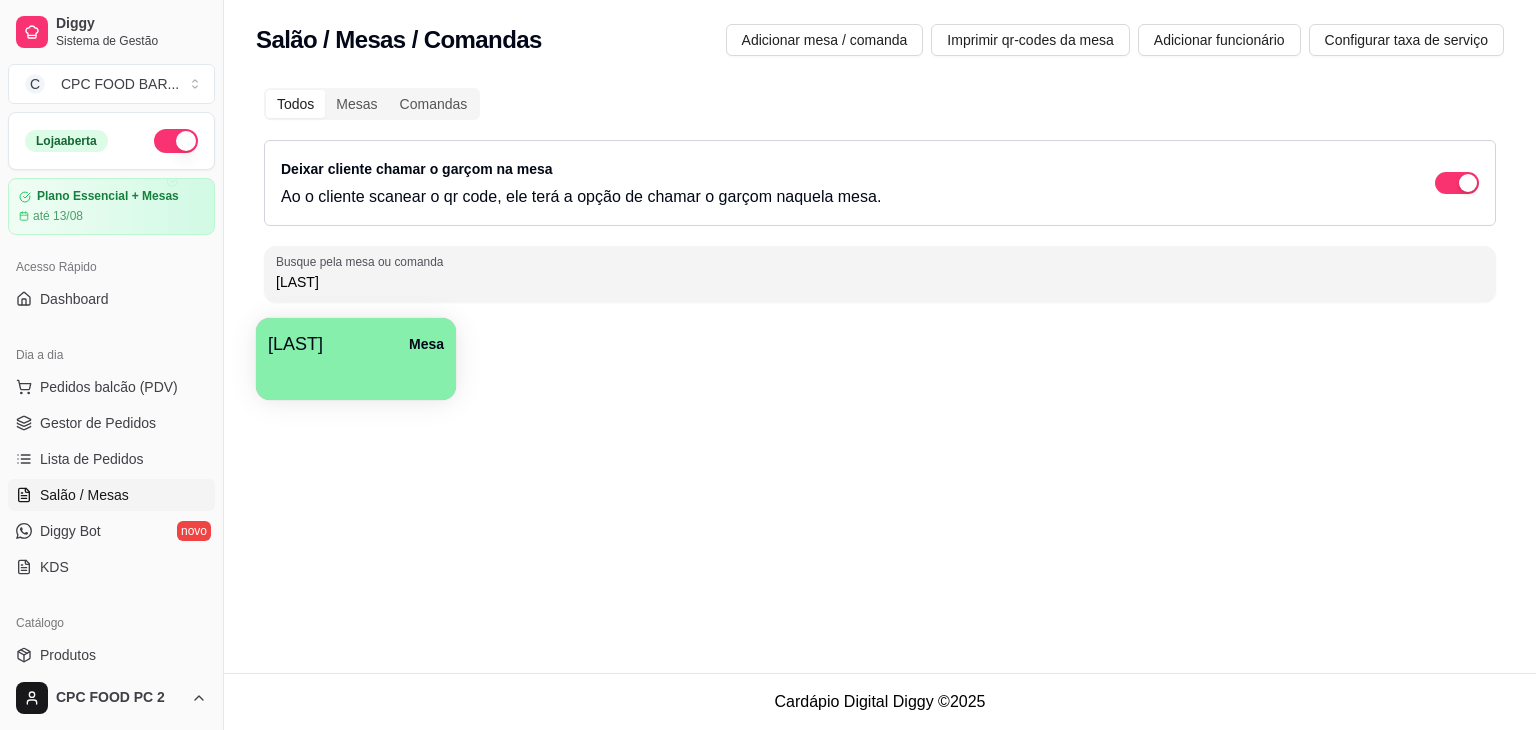drag, startPoint x: 541, startPoint y: 281, endPoint x: 204, endPoint y: 260, distance: 337.65366 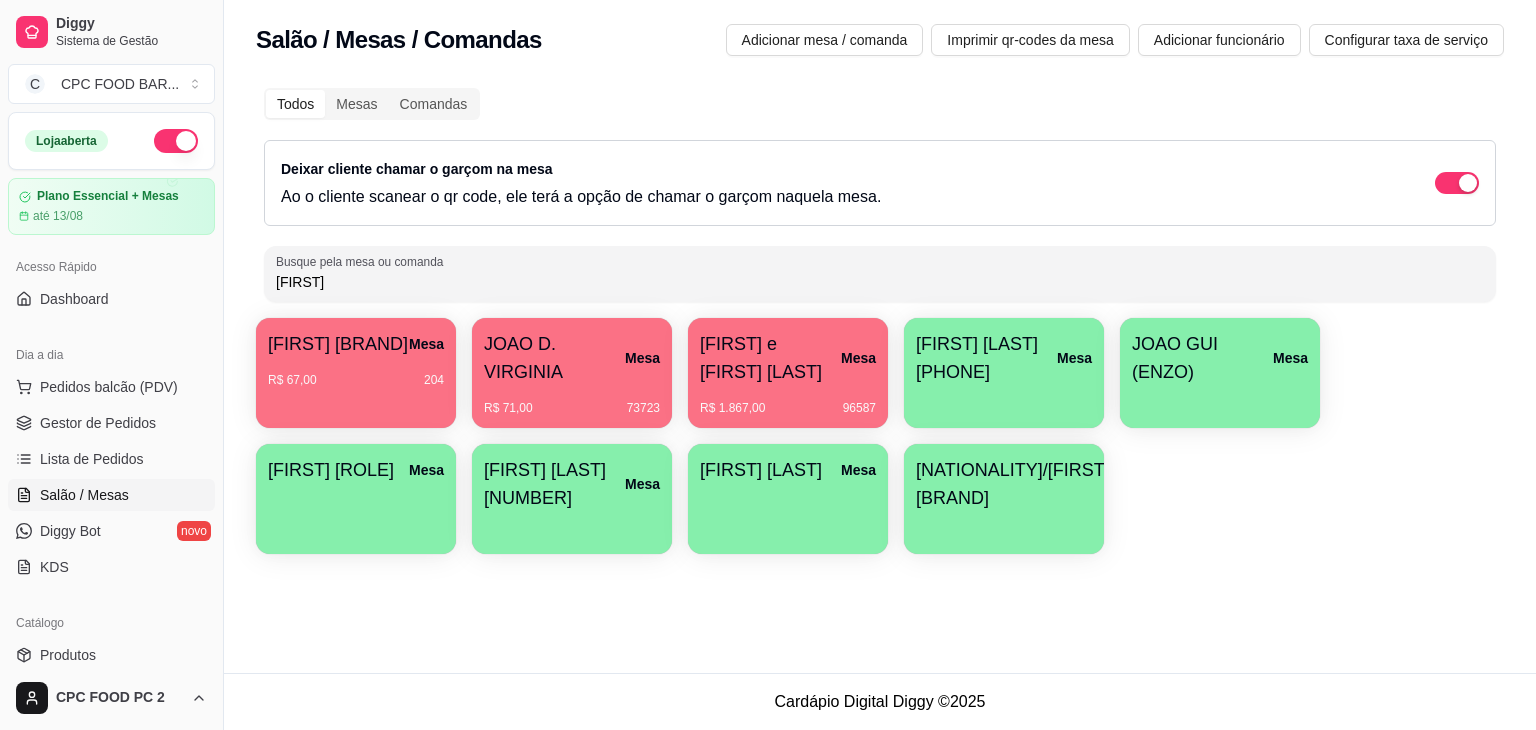 type on "[FIRST]" 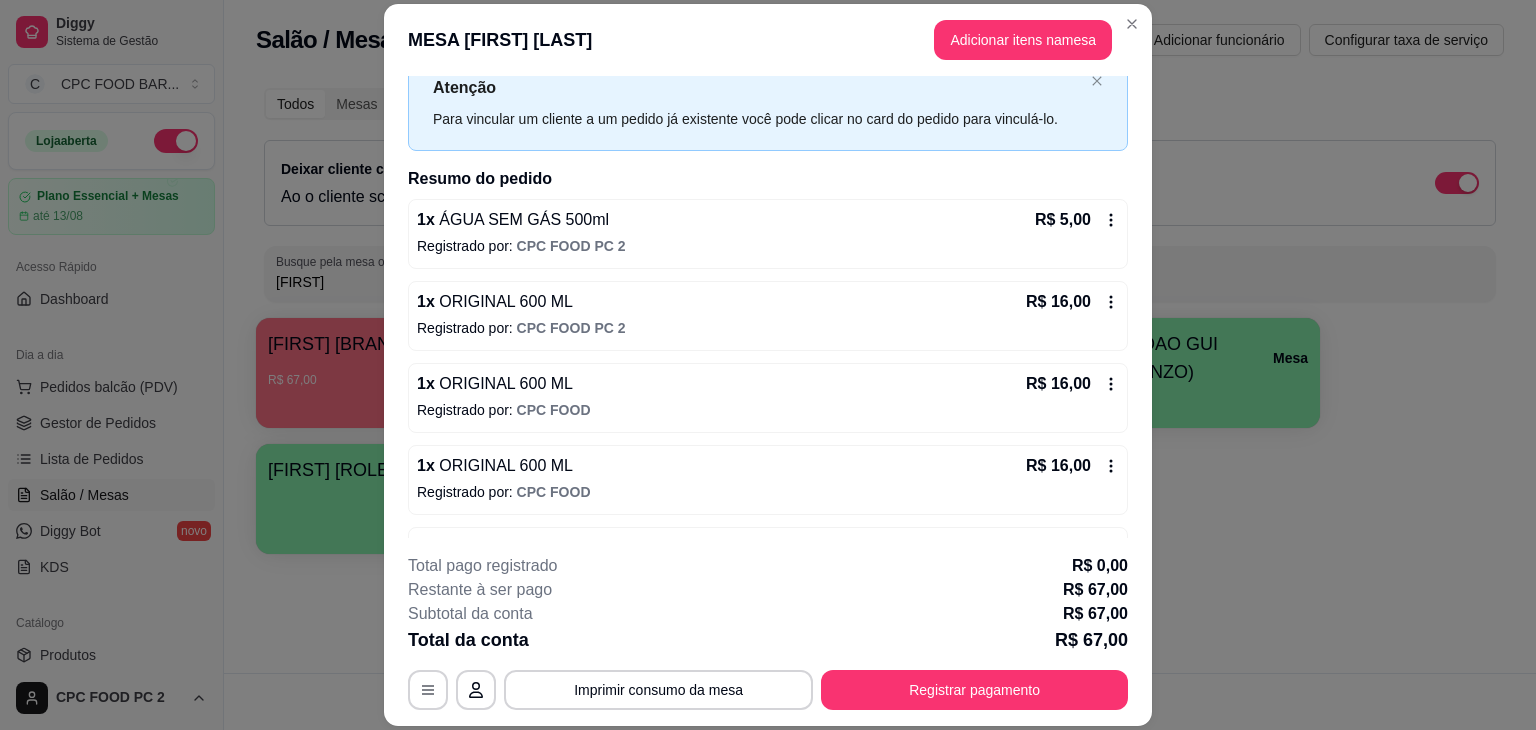 scroll, scrollTop: 130, scrollLeft: 0, axis: vertical 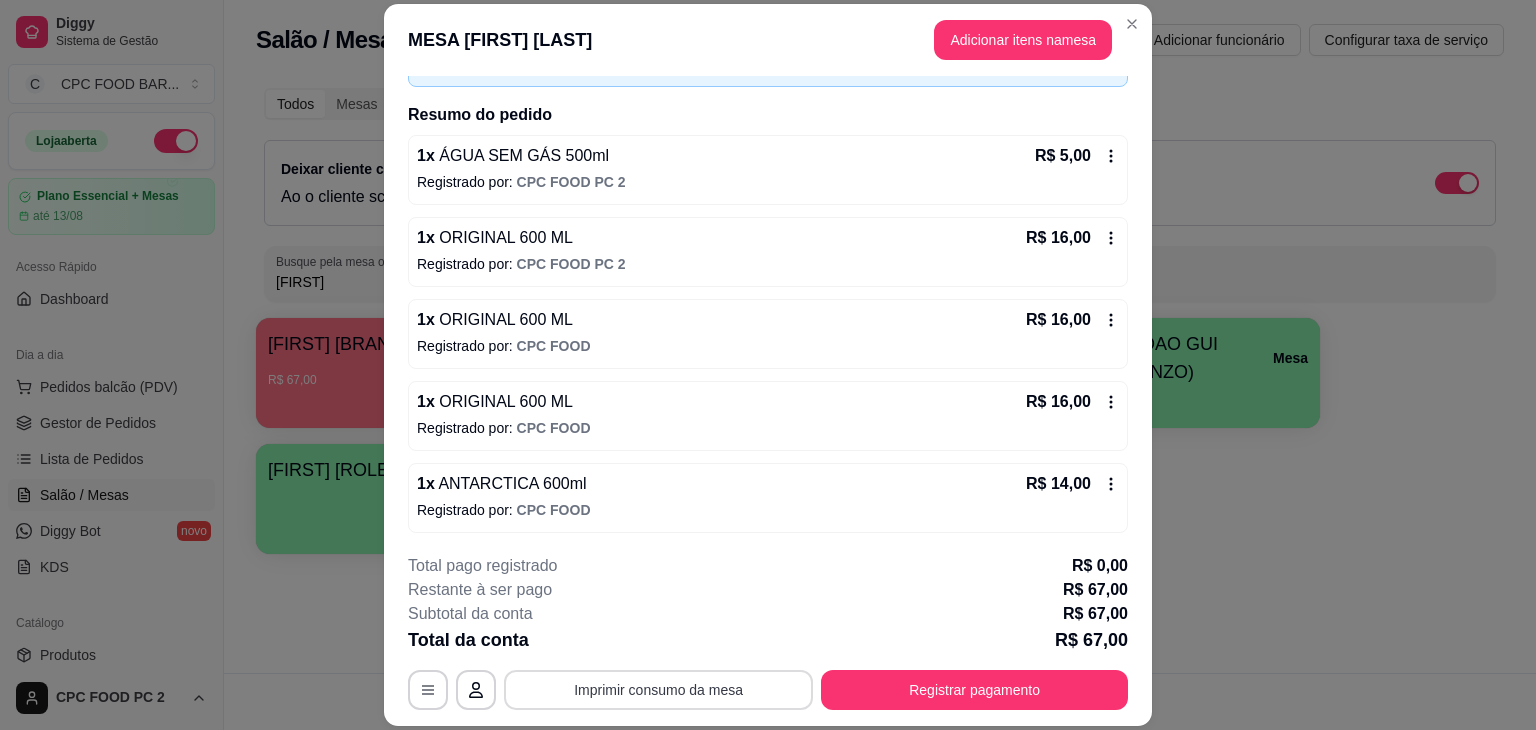 click on "Imprimir consumo da mesa" at bounding box center (658, 690) 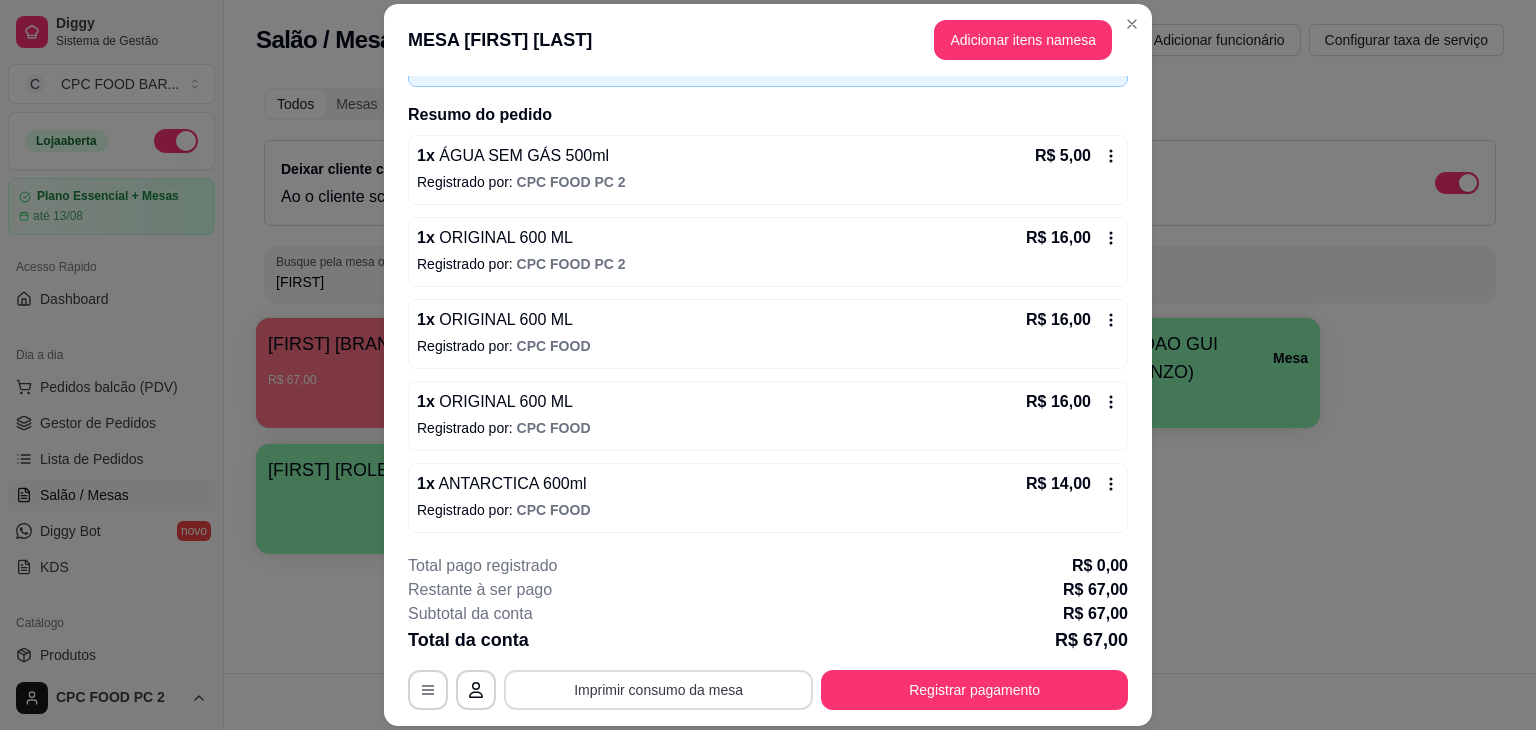 scroll, scrollTop: 0, scrollLeft: 0, axis: both 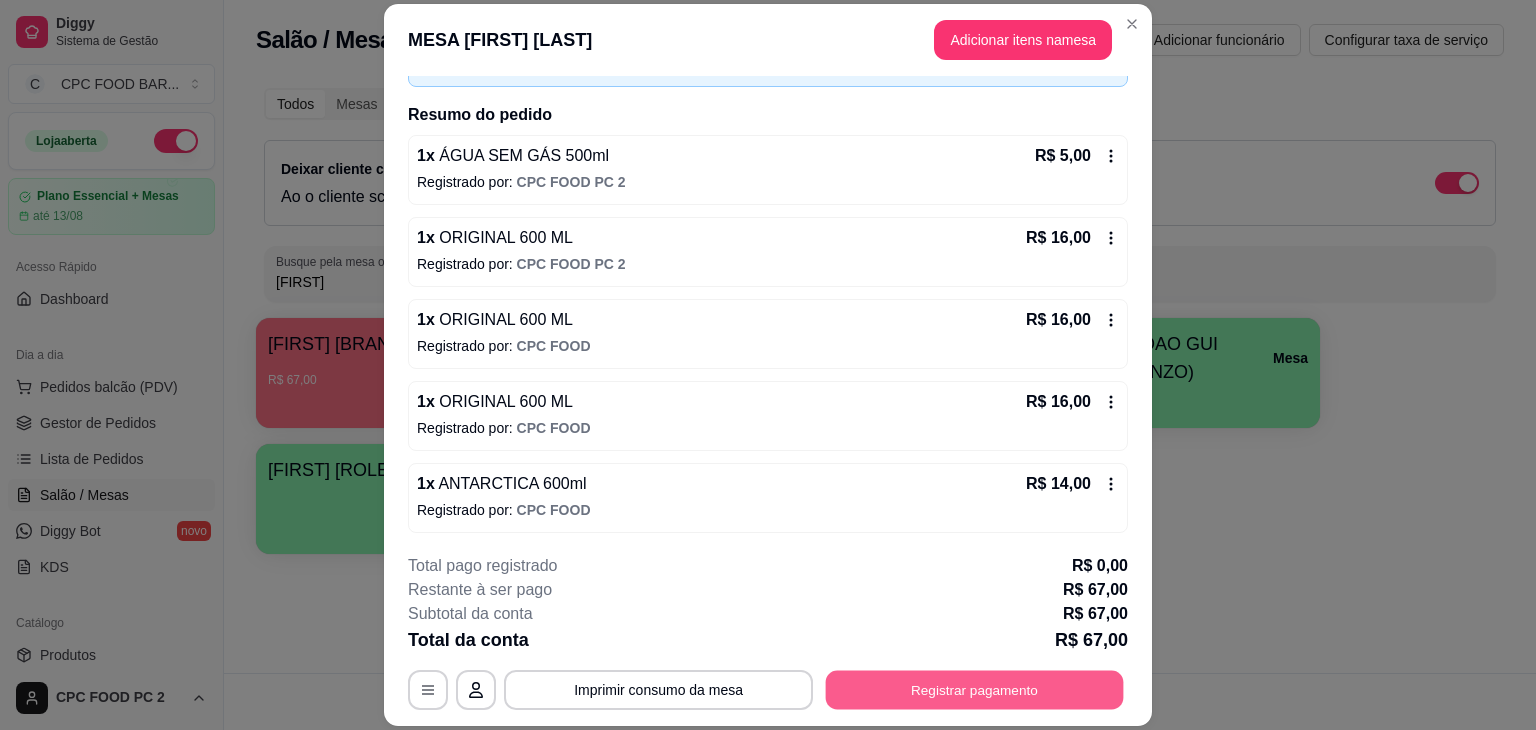 click on "Registrar pagamento" at bounding box center [975, 690] 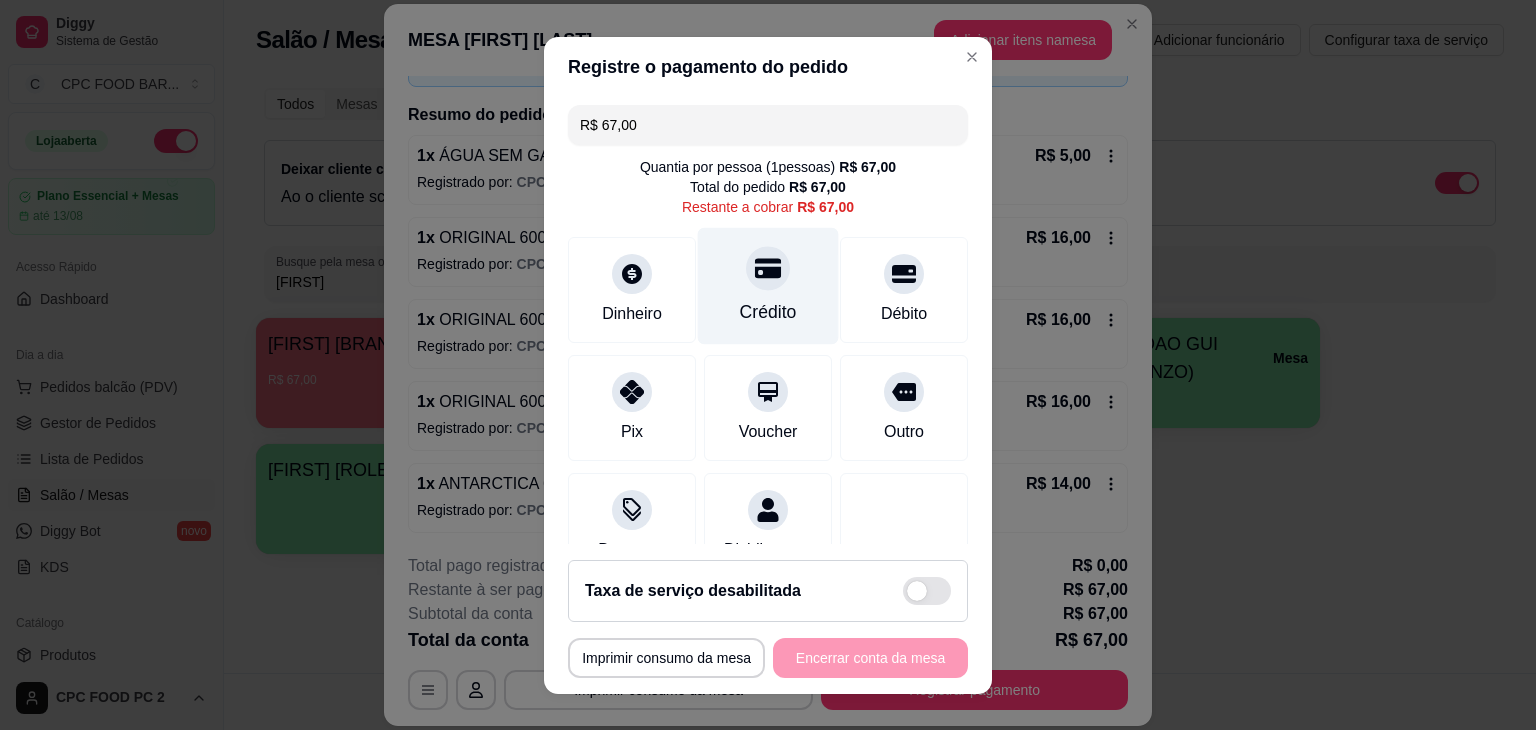 click on "Crédito" at bounding box center (768, 285) 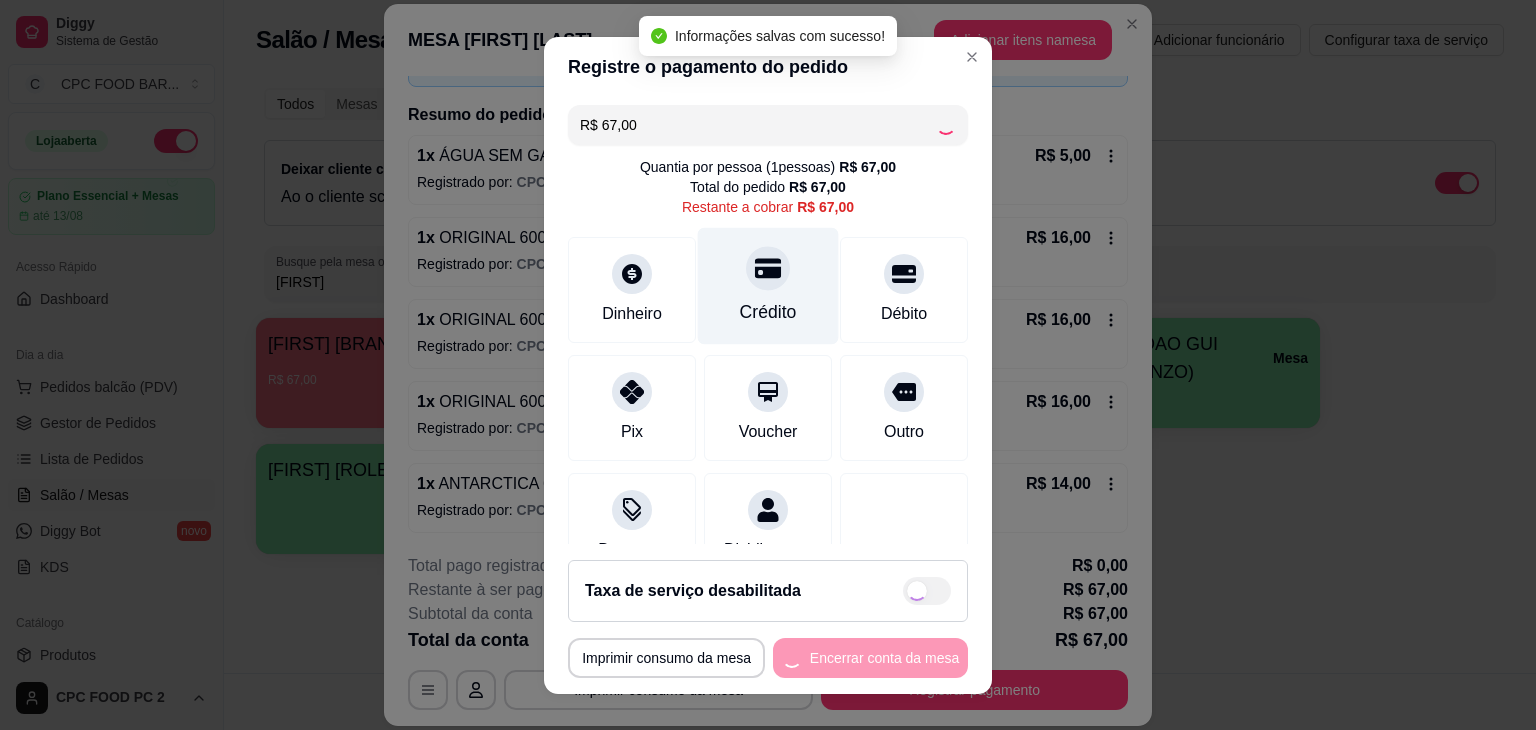 type on "R$ 0,00" 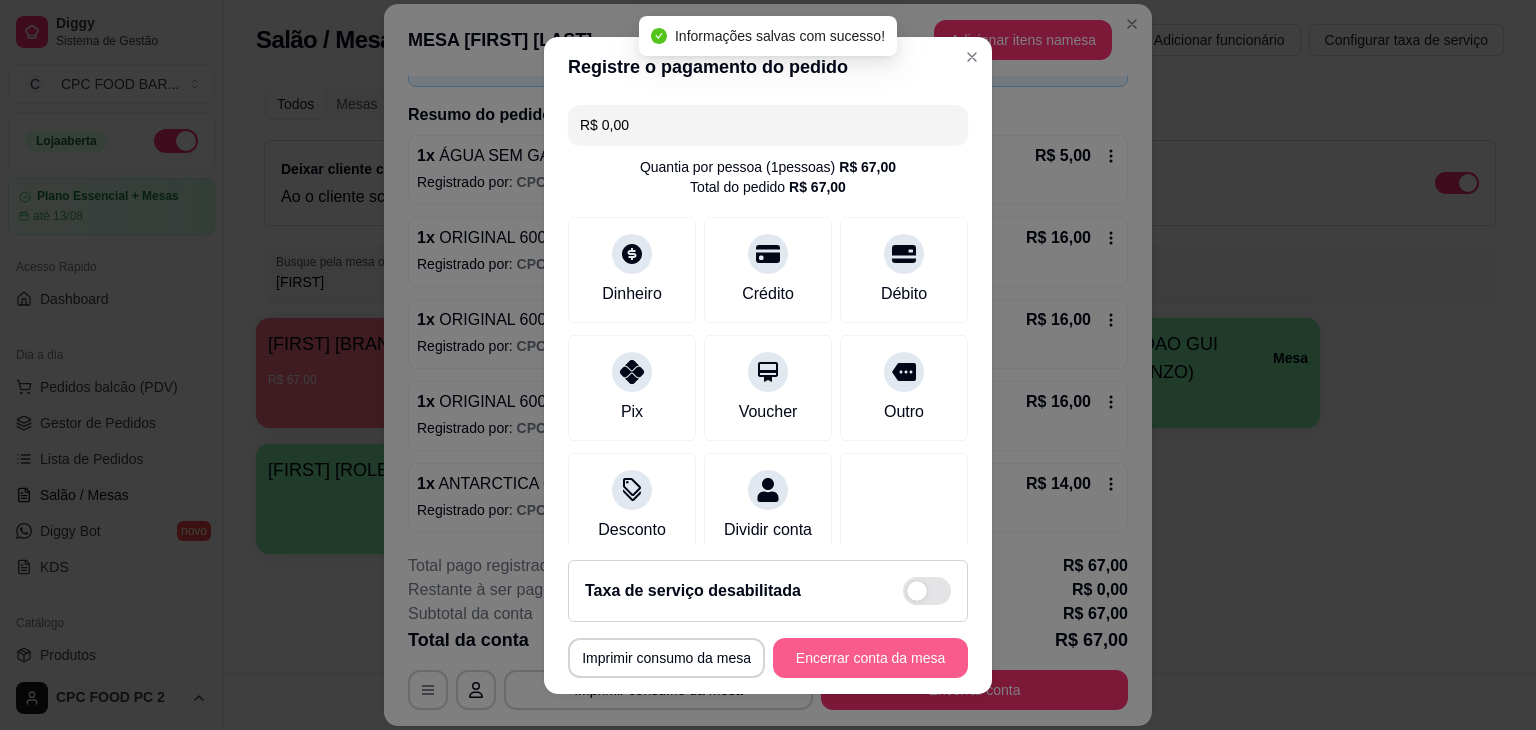 click on "Encerrar conta da mesa" at bounding box center (870, 658) 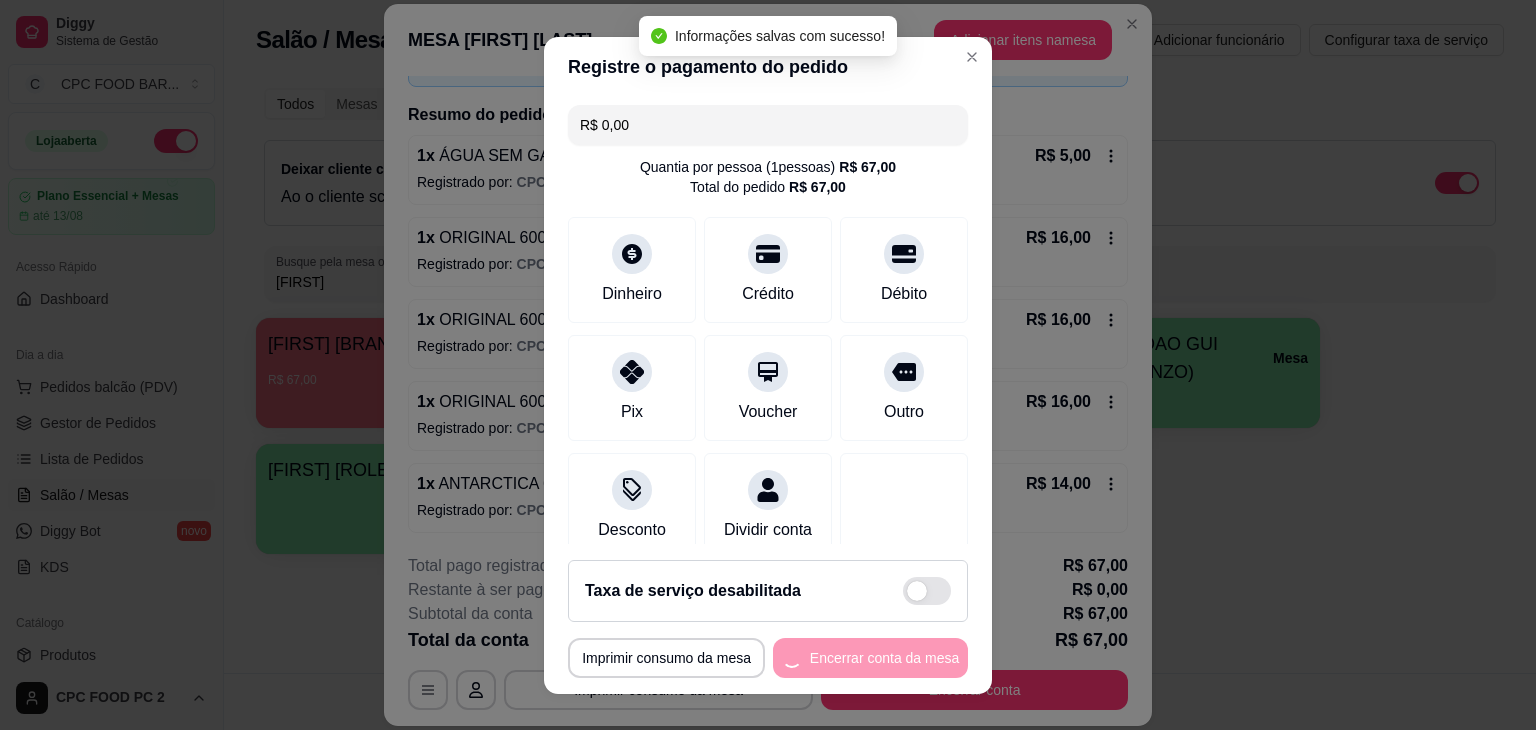 scroll, scrollTop: 0, scrollLeft: 0, axis: both 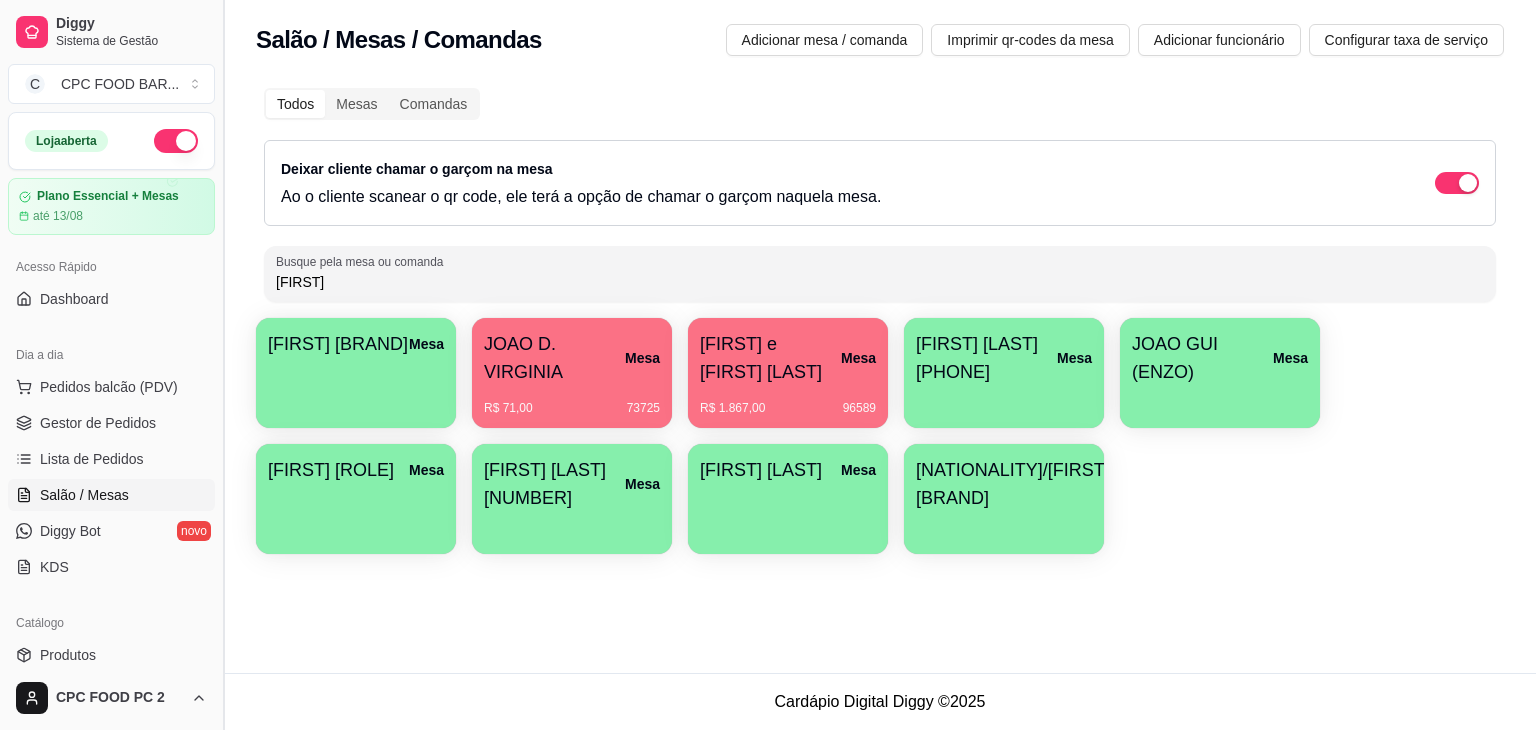drag, startPoint x: 356, startPoint y: 288, endPoint x: 216, endPoint y: 278, distance: 140.35669 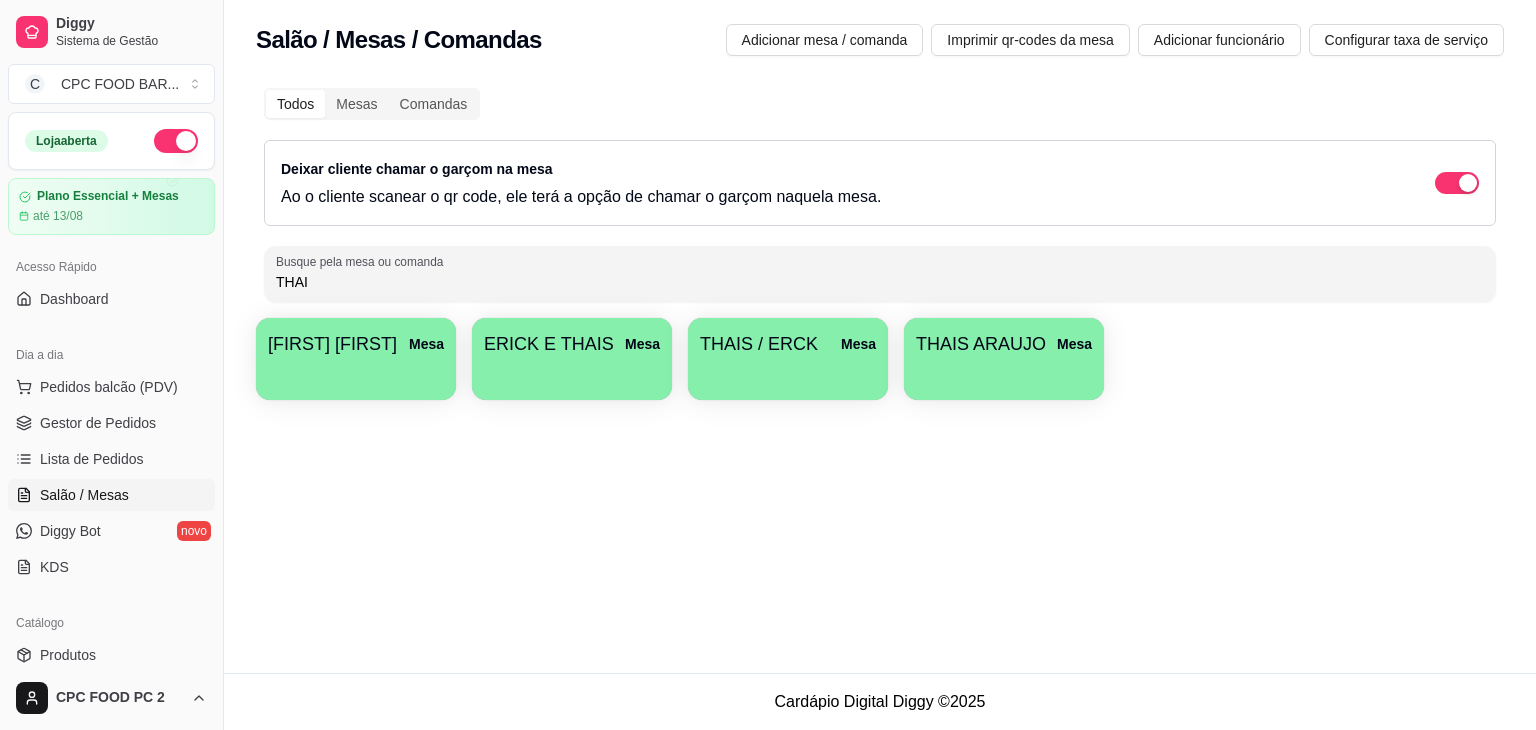 type on "THAI" 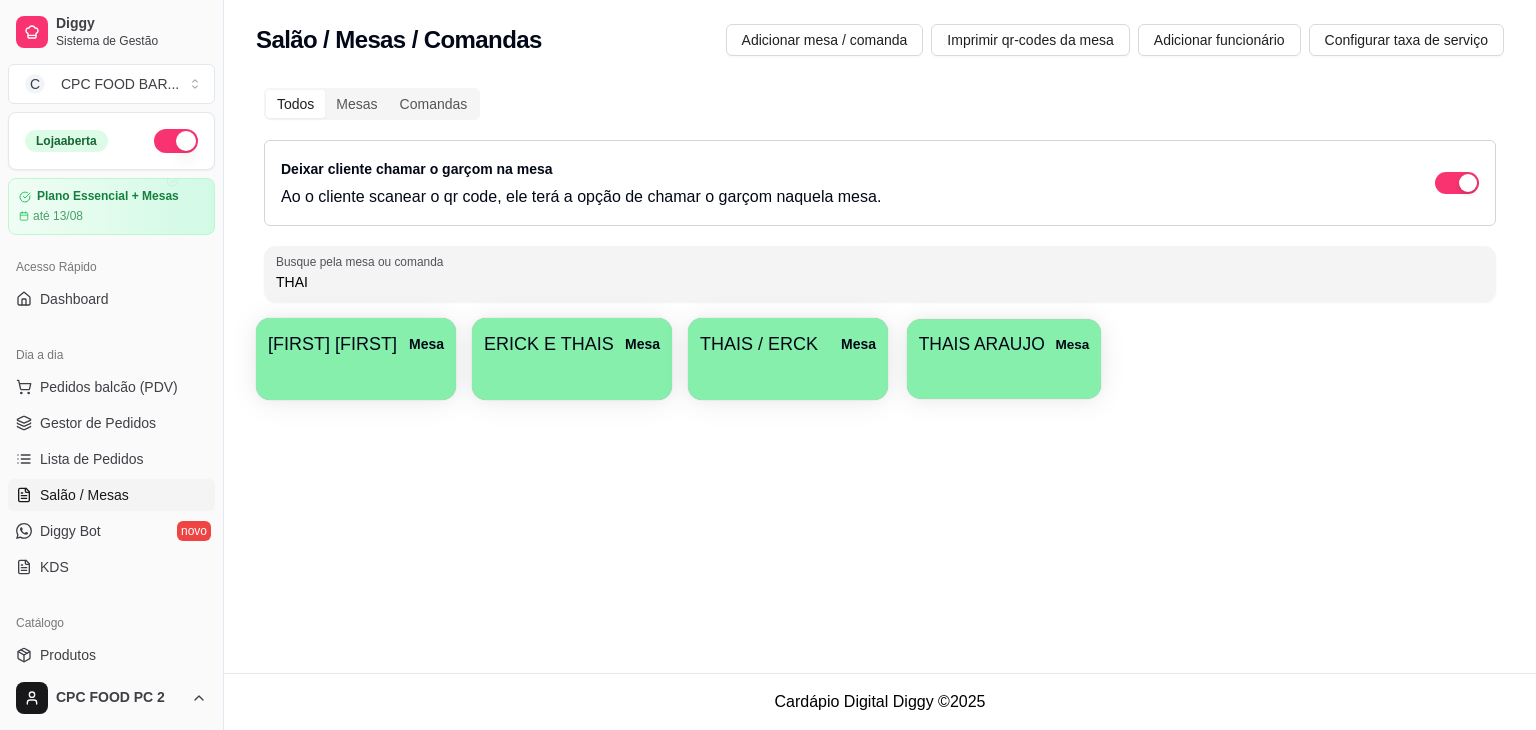 click at bounding box center (1004, 372) 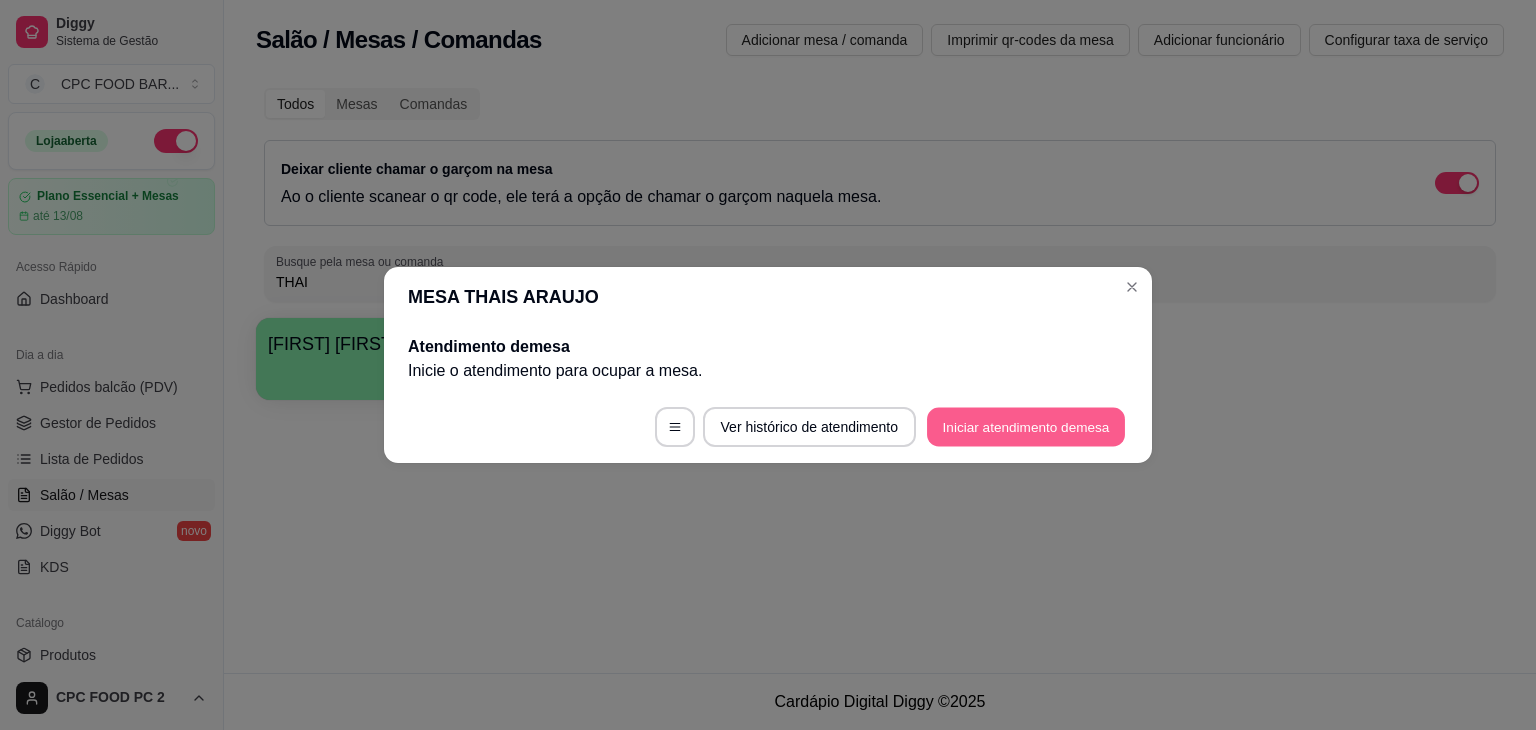click on "Iniciar atendimento de  mesa" at bounding box center [1026, 427] 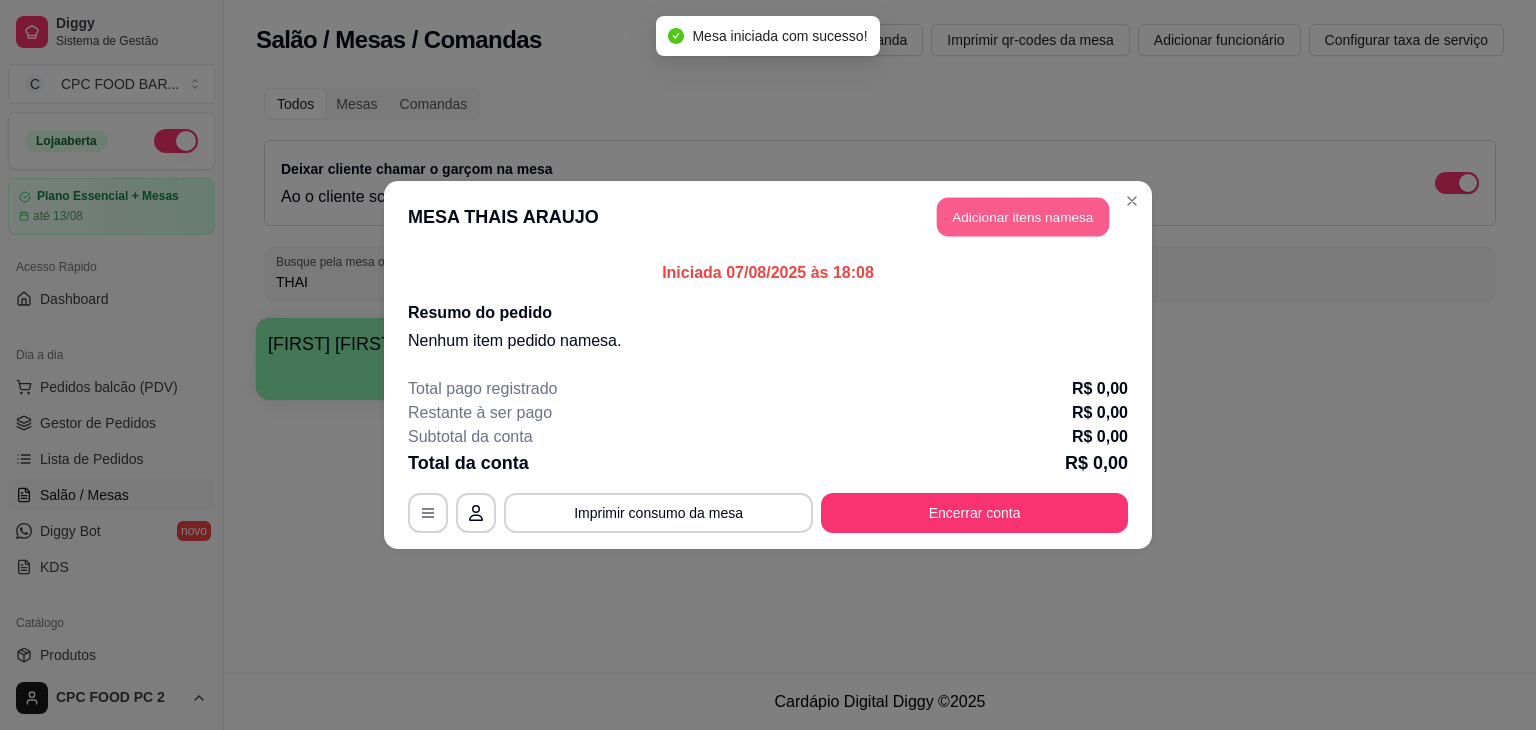 click on "Adicionar itens na  mesa" at bounding box center [1023, 217] 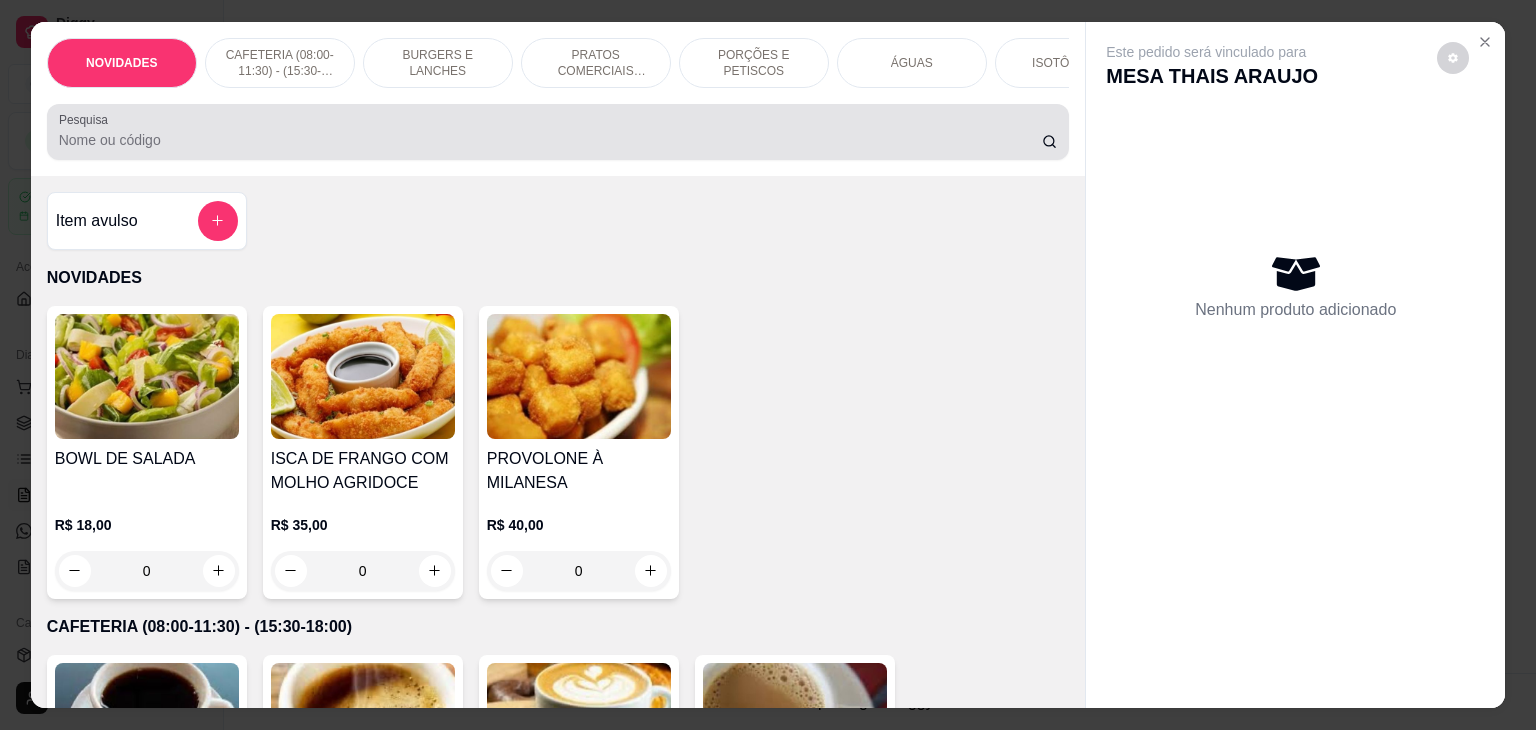 click on "Pesquisa" at bounding box center [558, 132] 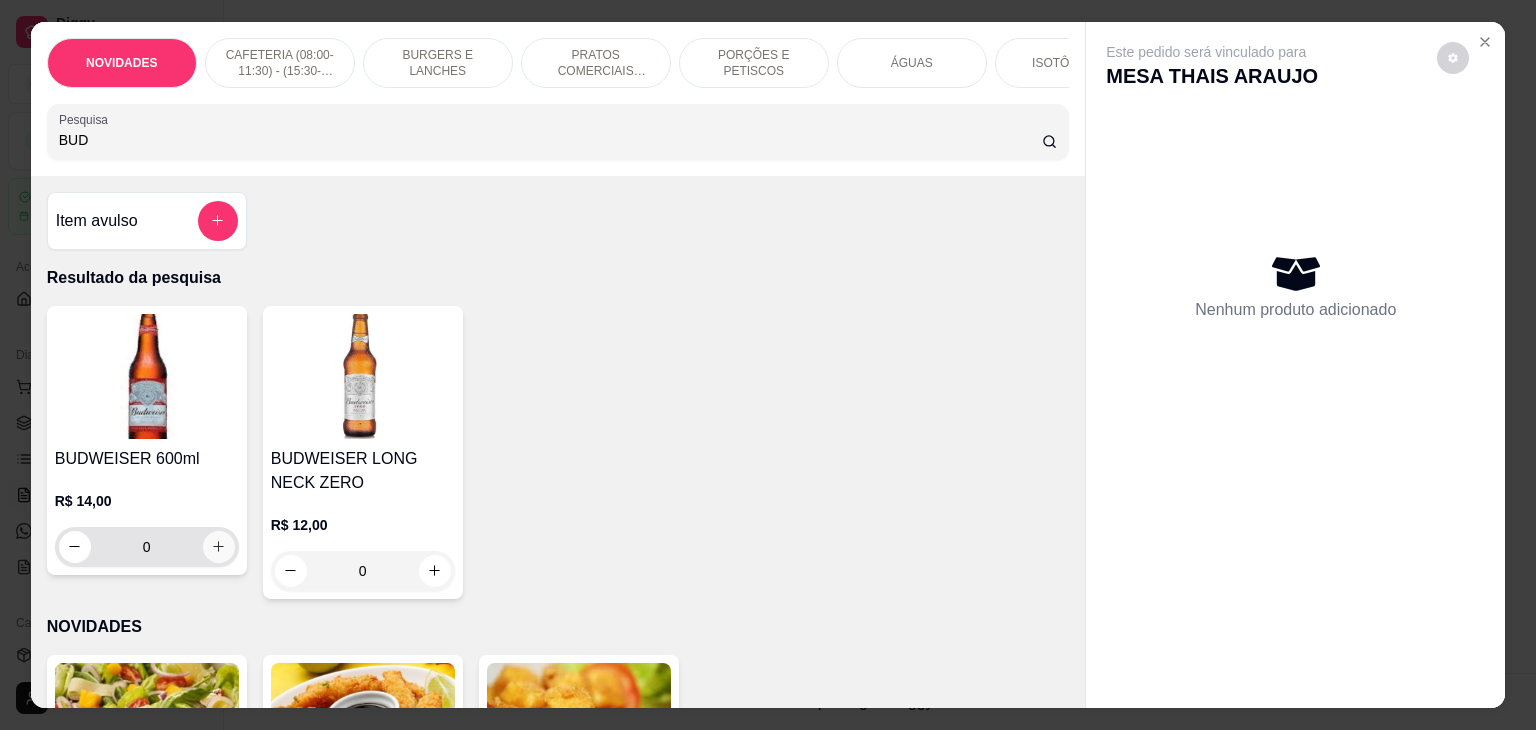 type on "BUD" 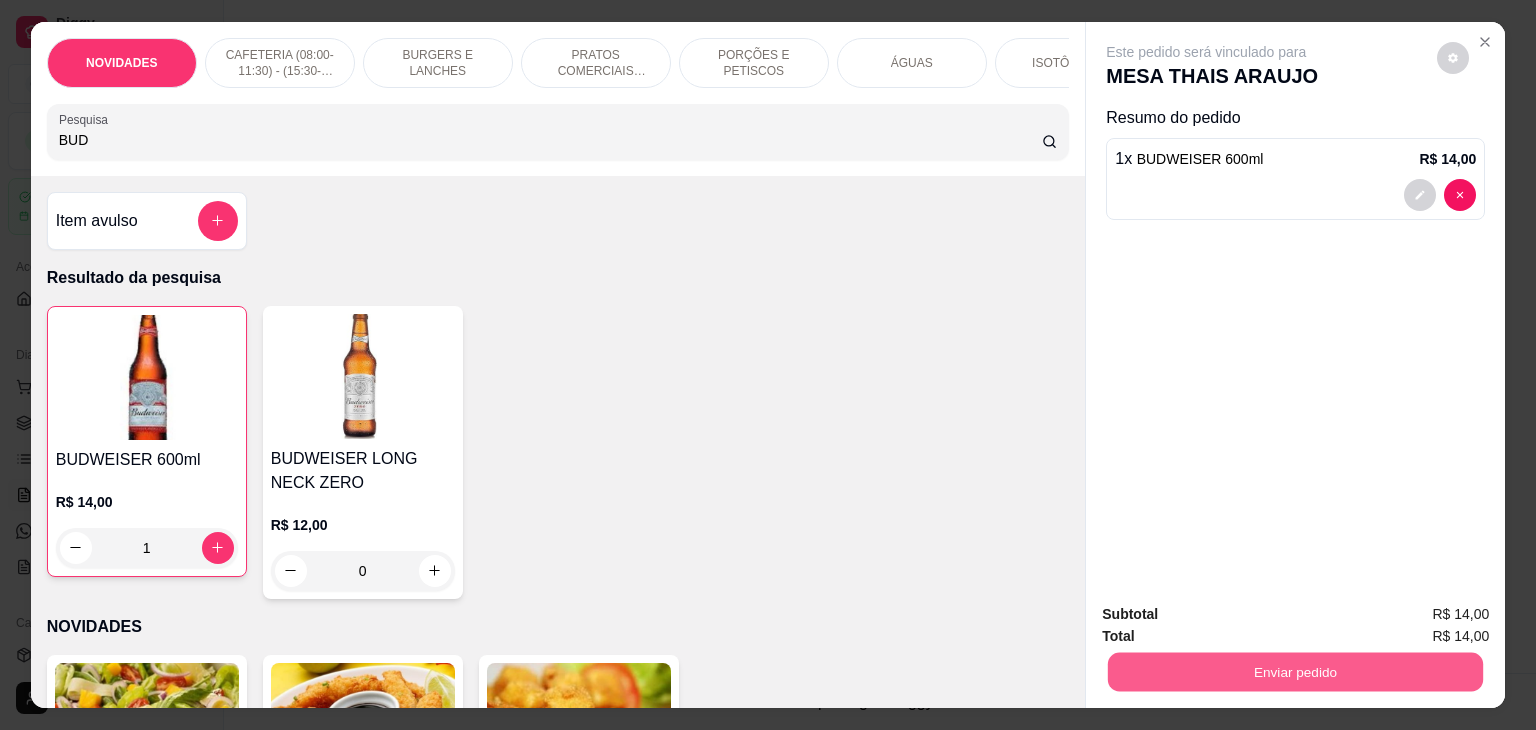 click on "Enviar pedido" at bounding box center [1295, 672] 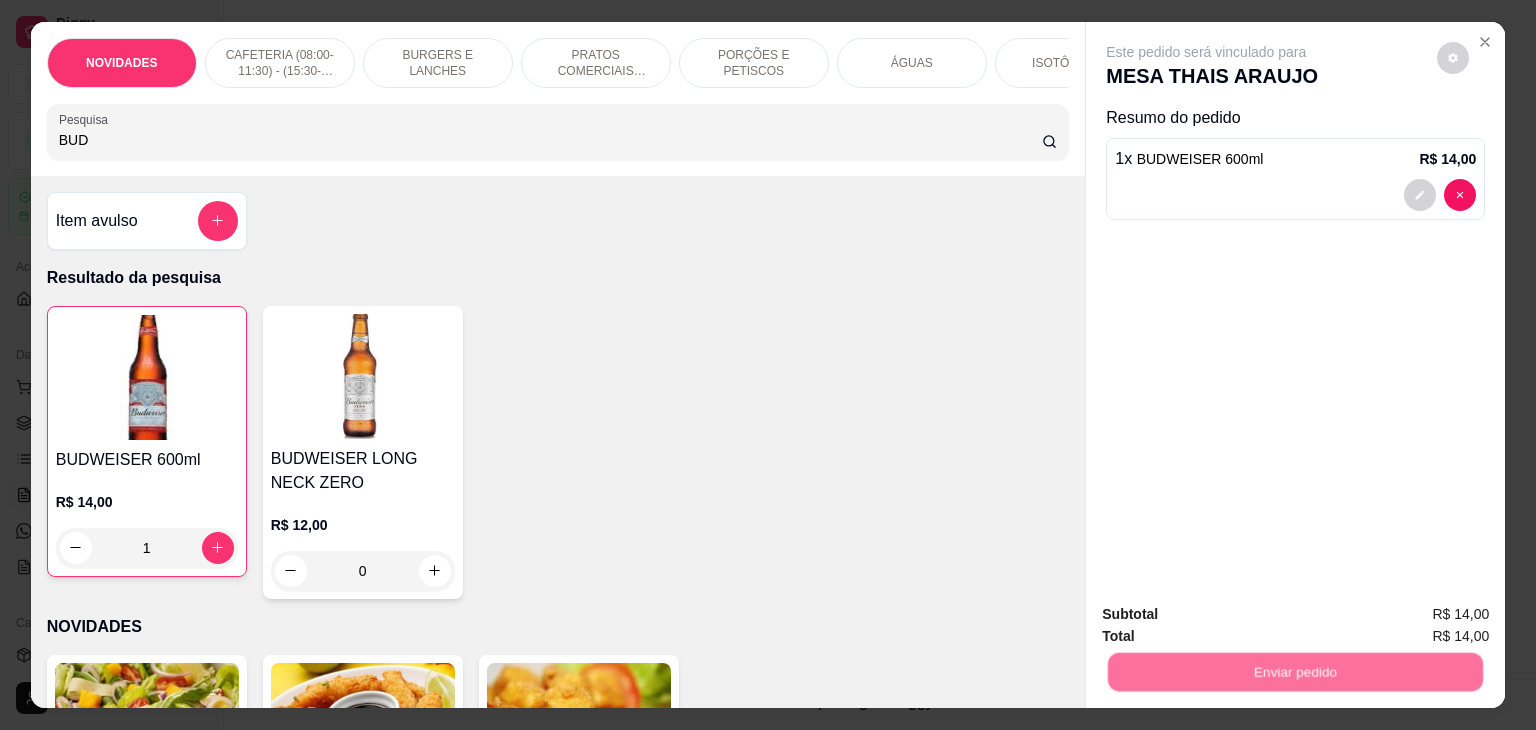 click on "Não registrar e enviar pedido" at bounding box center [1229, 614] 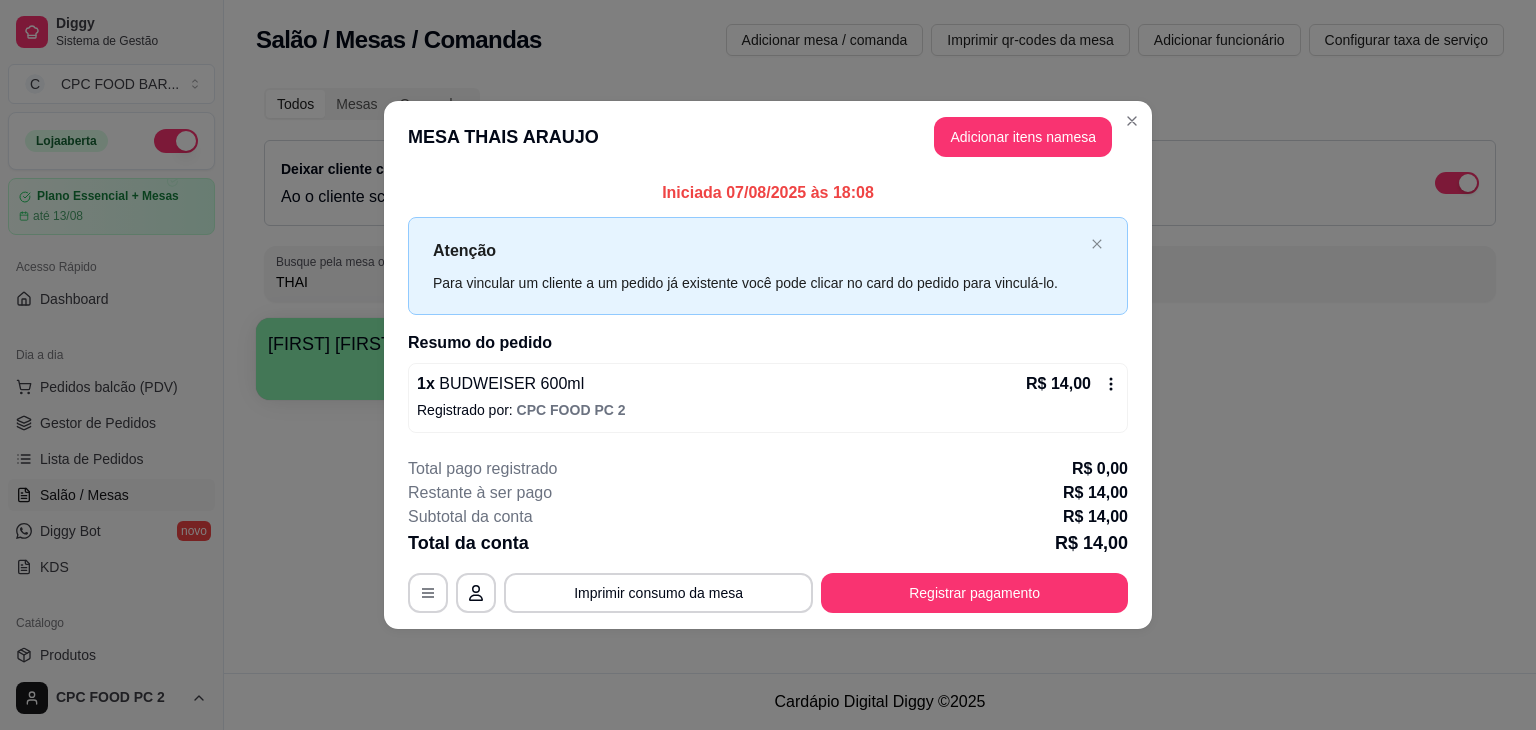 type 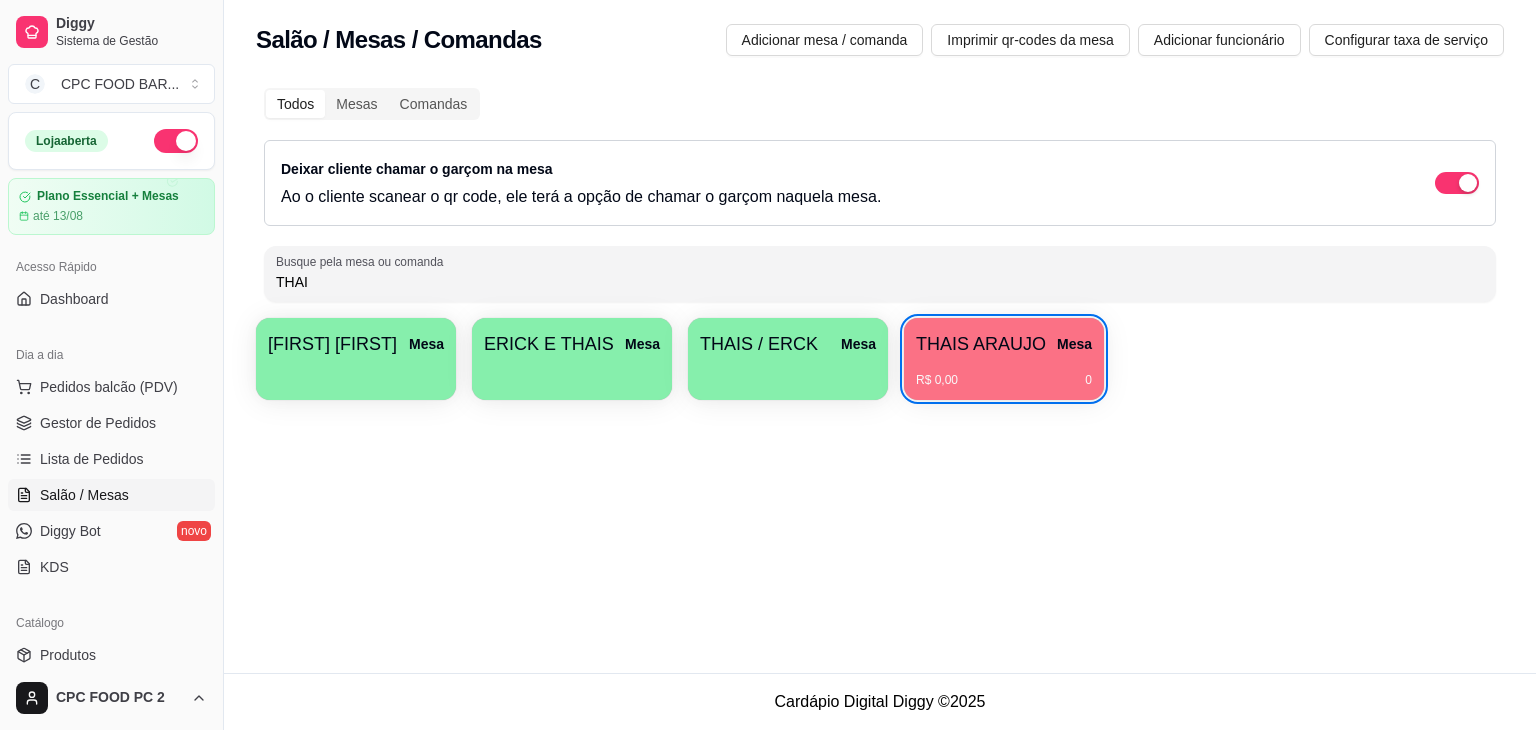 type 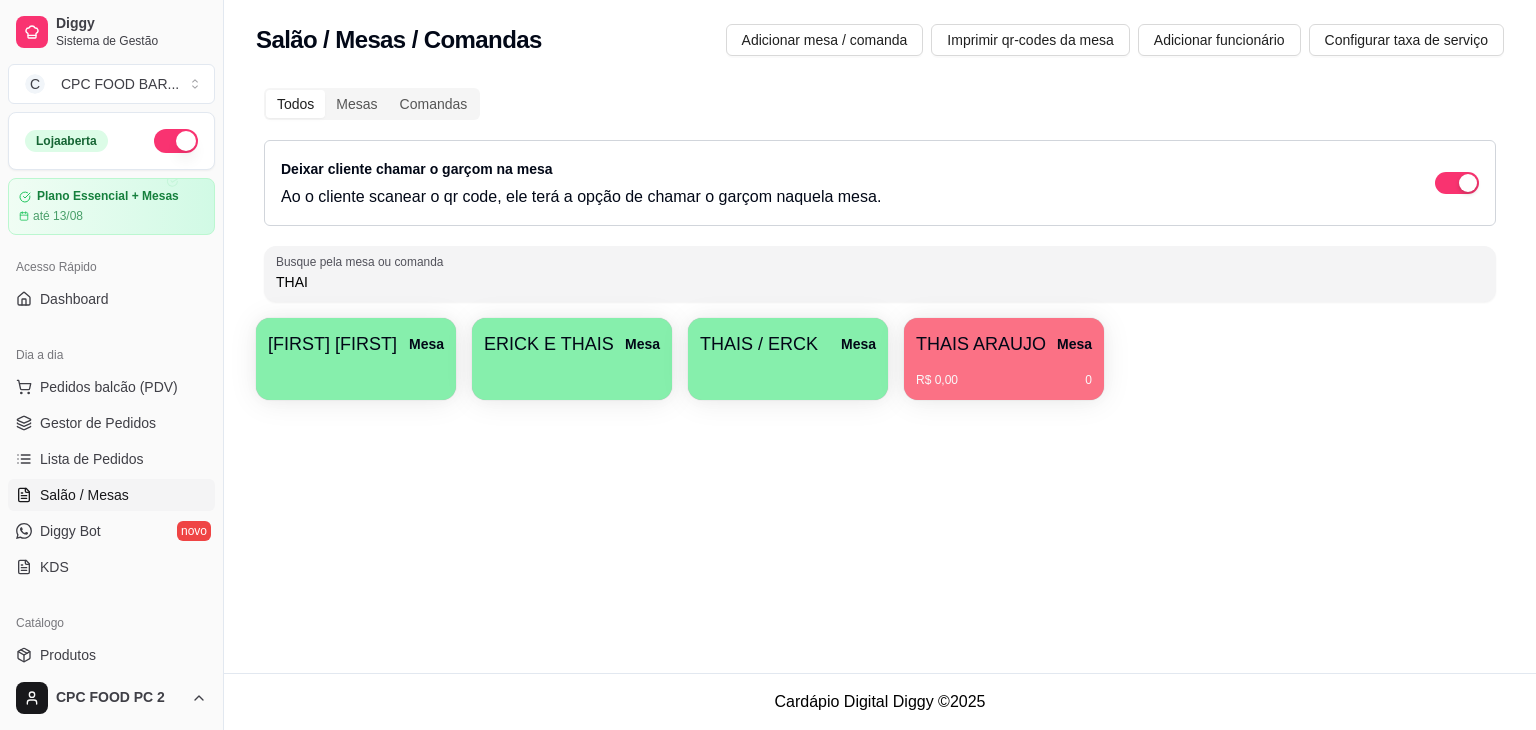 drag, startPoint x: 390, startPoint y: 277, endPoint x: 162, endPoint y: 269, distance: 228.1403 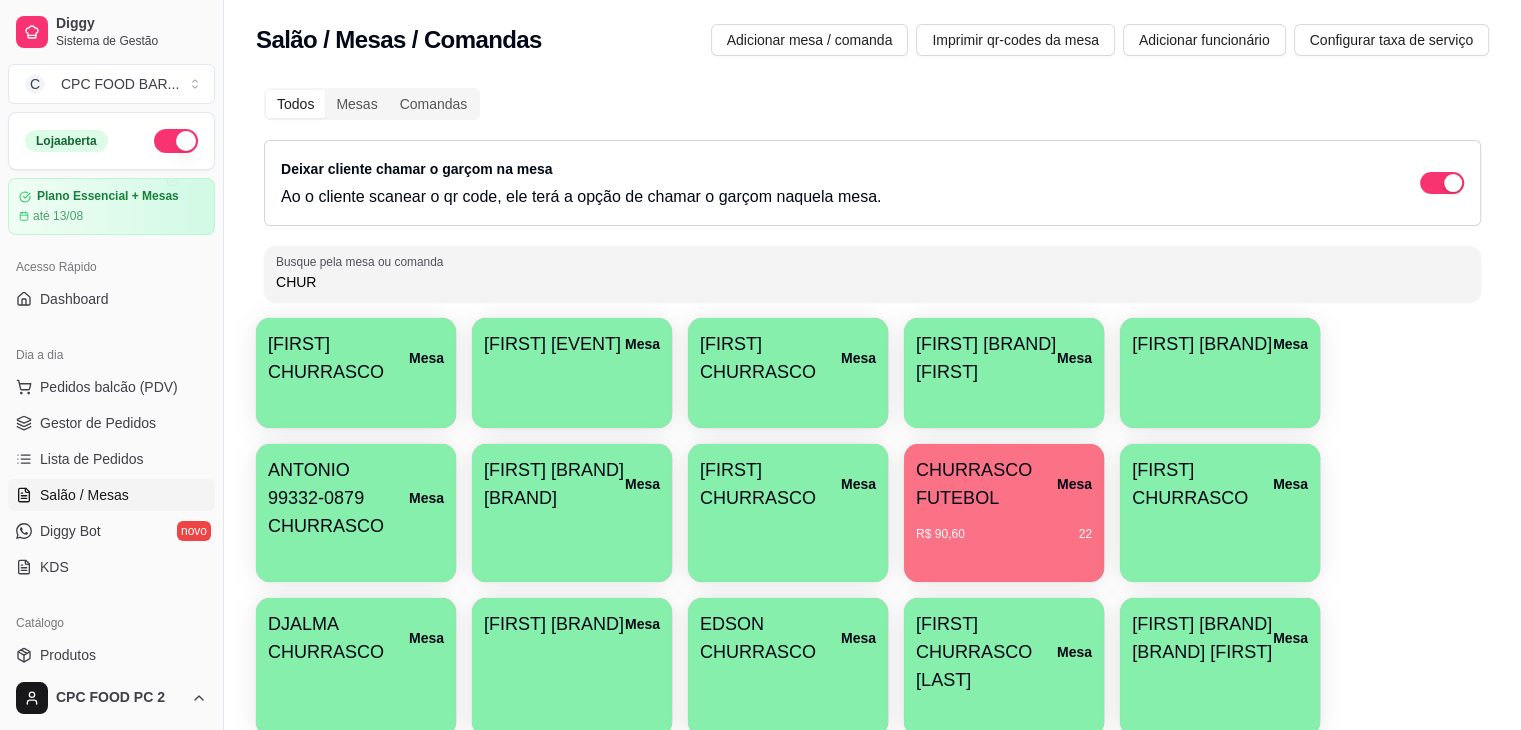 type on "CHUR" 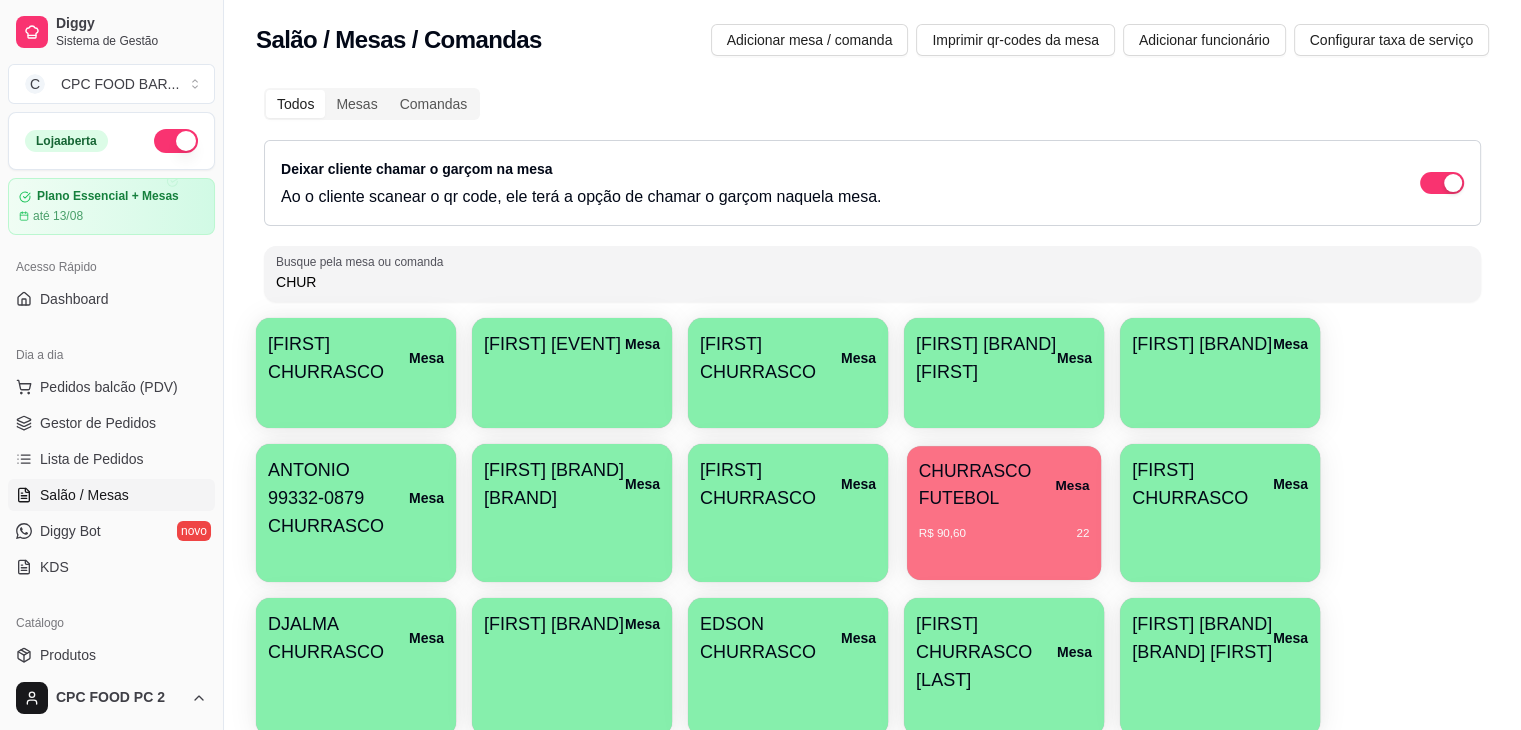 click on "CHURRASCO FUTEBOL" at bounding box center [987, 485] 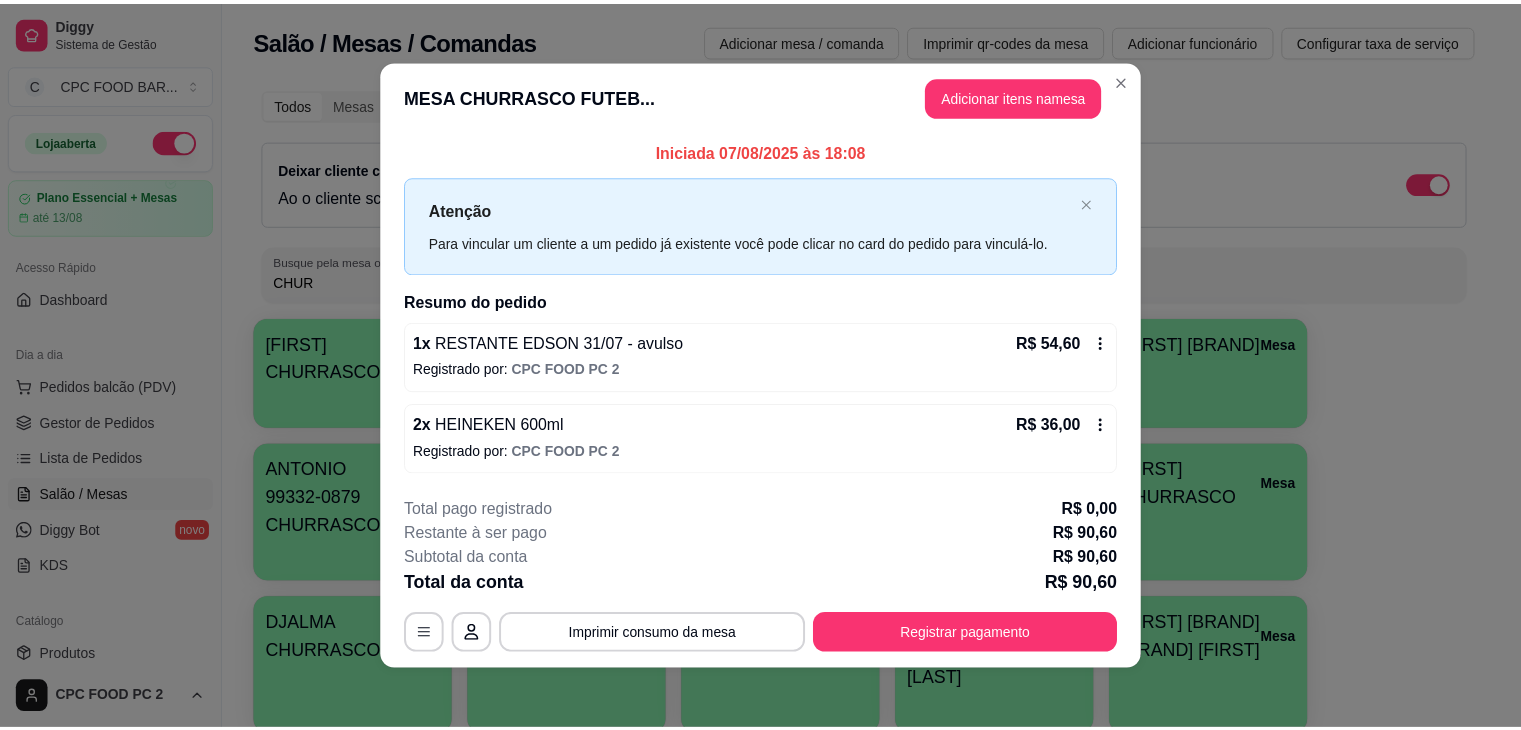 scroll, scrollTop: 3, scrollLeft: 0, axis: vertical 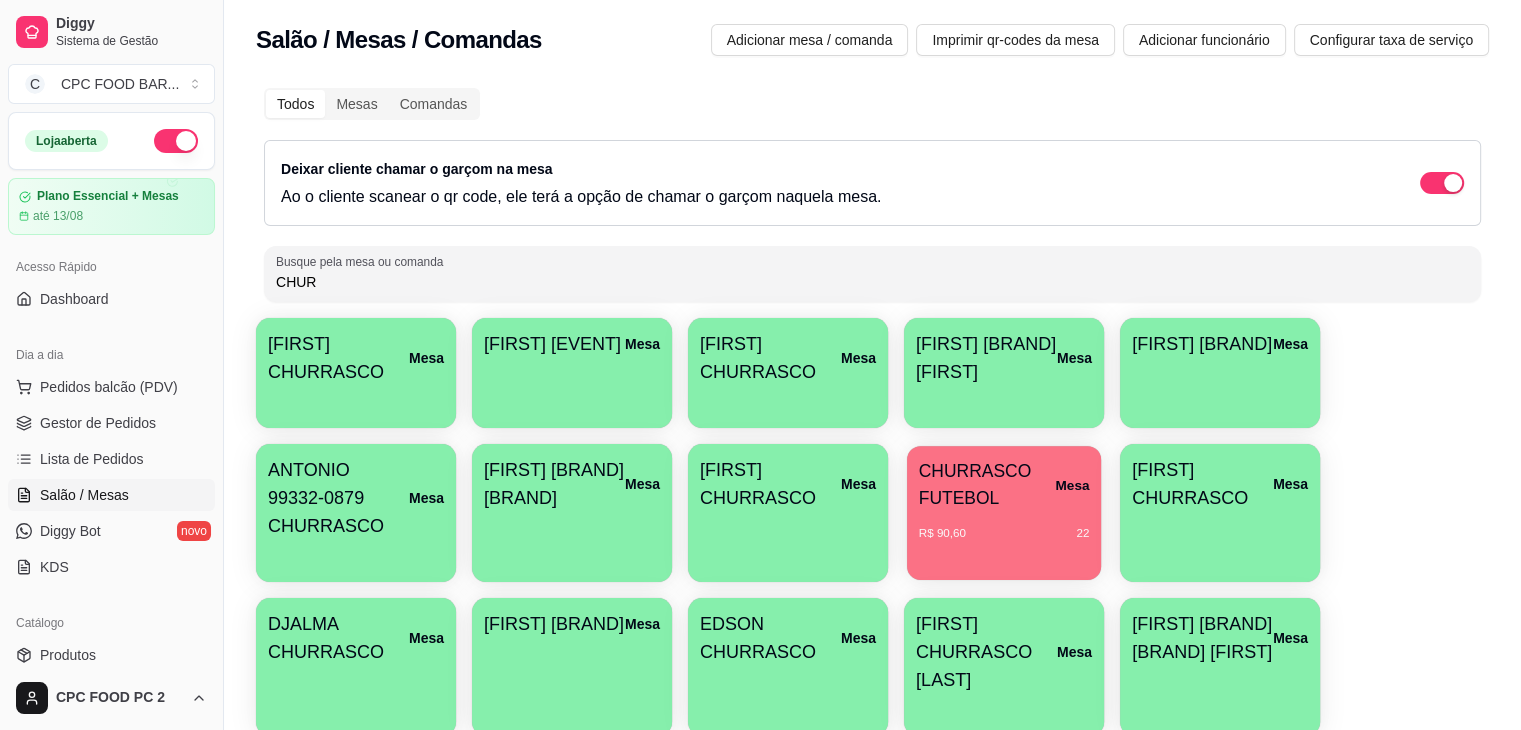 click on "CHURRASCO FUTEBOL" at bounding box center [987, 485] 